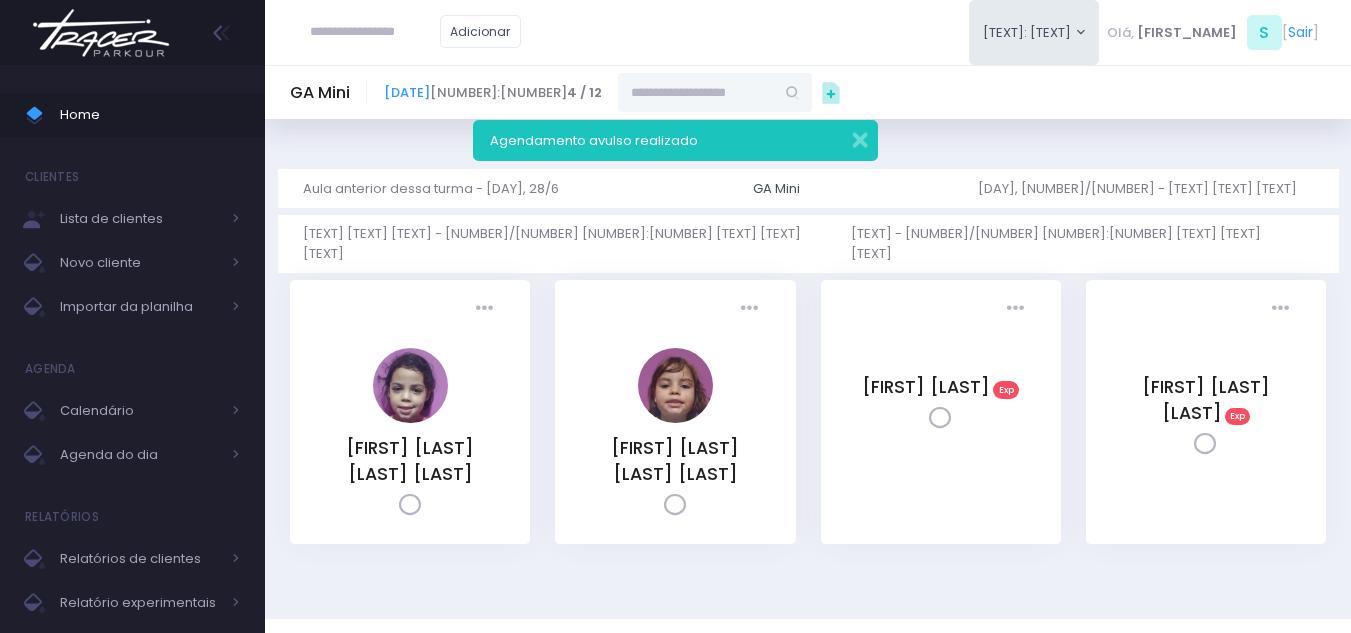 scroll, scrollTop: 0, scrollLeft: 0, axis: both 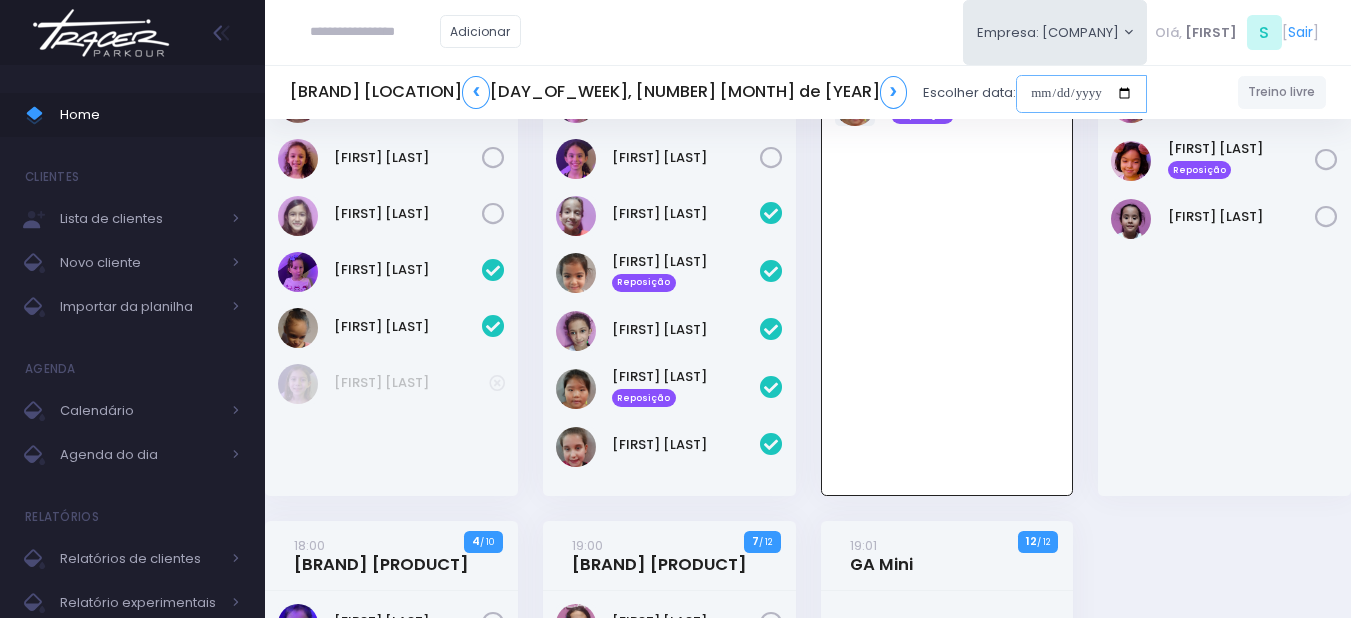 click at bounding box center (1081, 94) 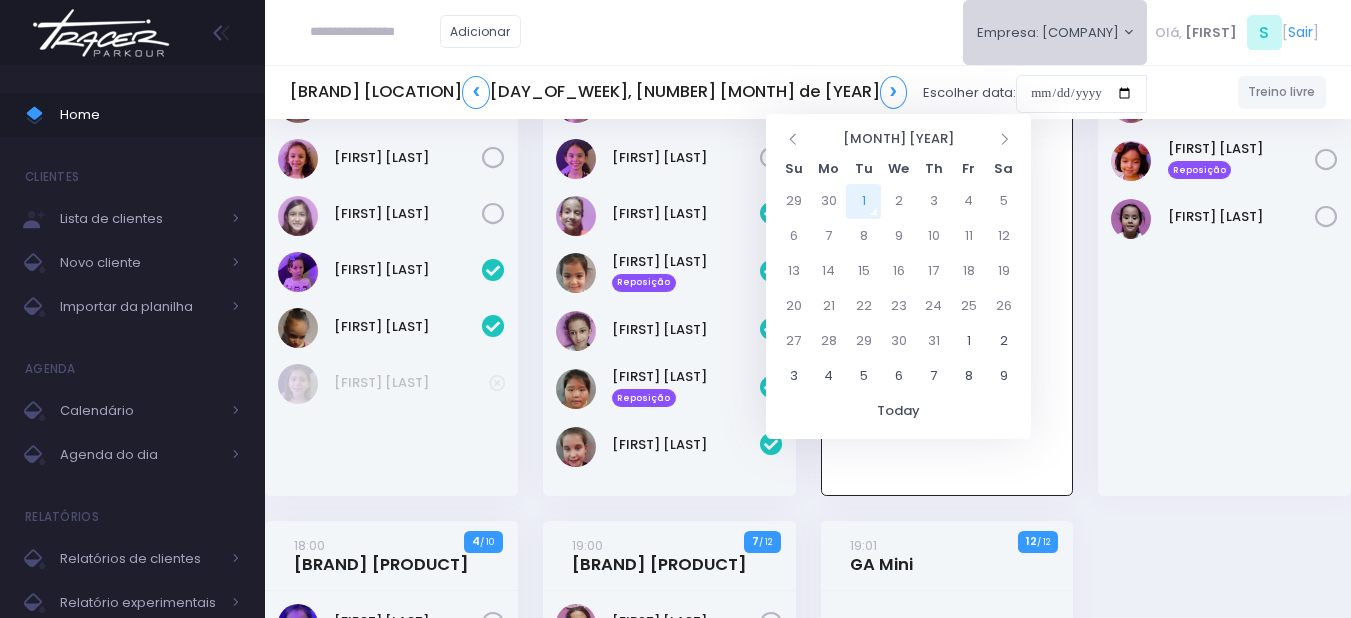 drag, startPoint x: 1015, startPoint y: 37, endPoint x: 1083, endPoint y: 67, distance: 74.323616 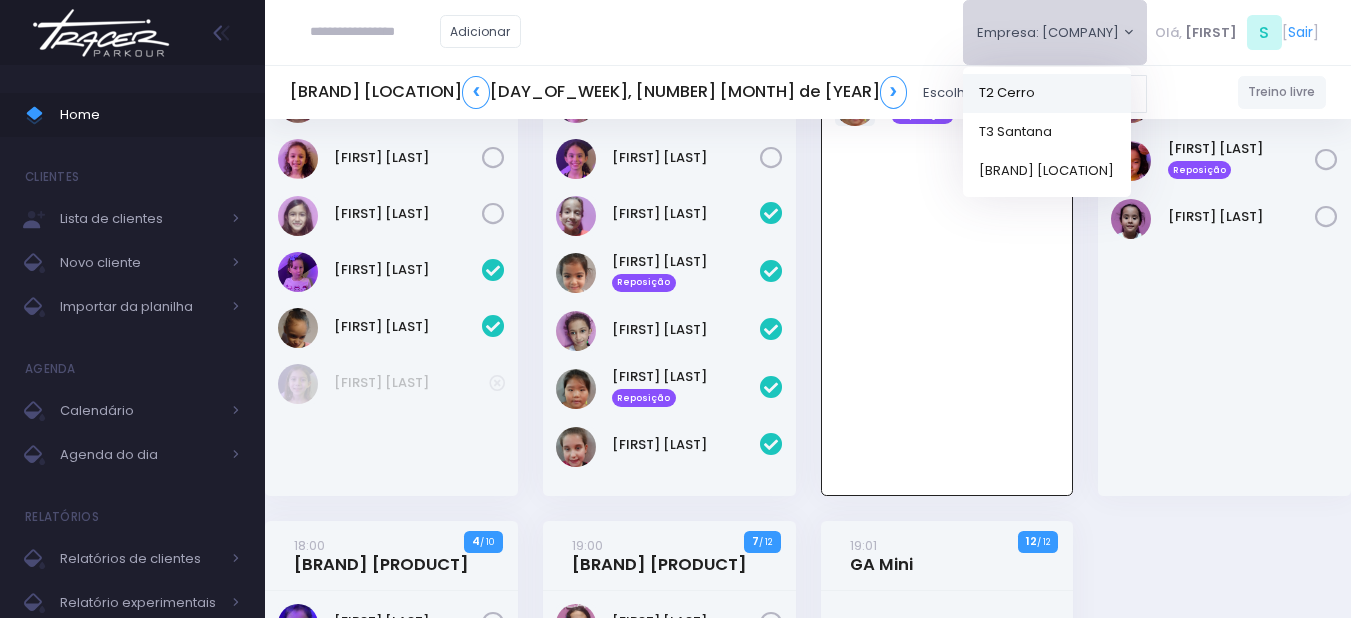 click on "T2 Cerro" at bounding box center [1047, 92] 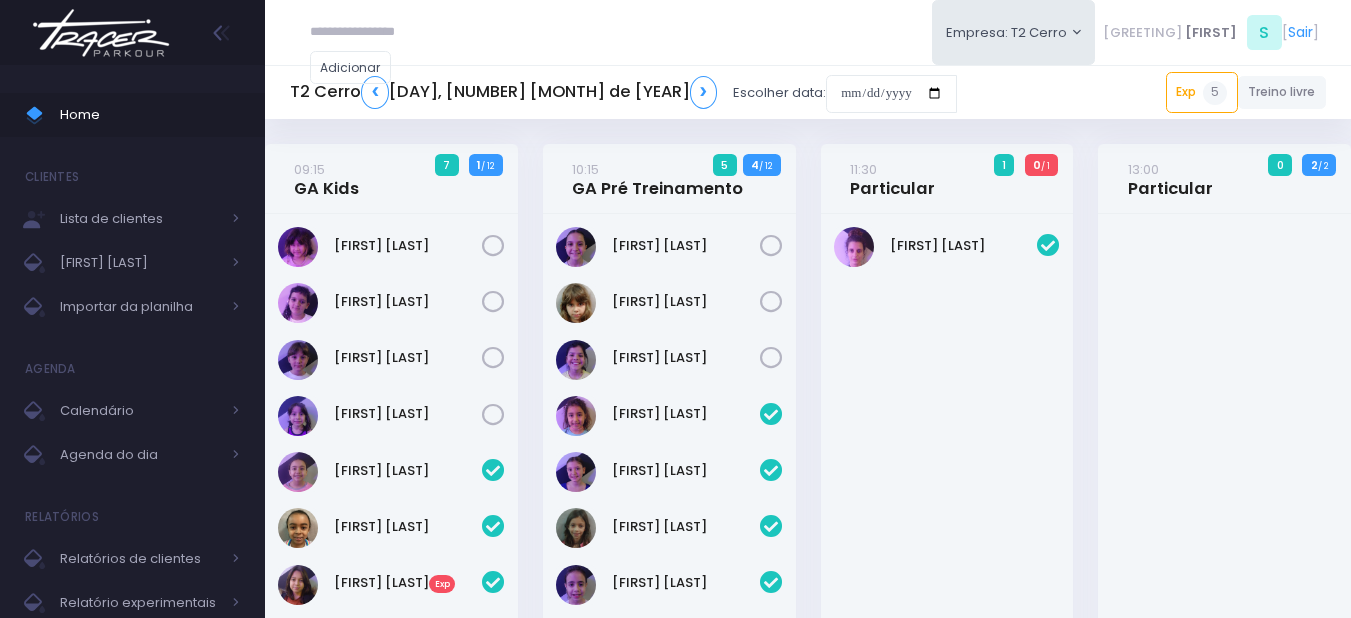 scroll, scrollTop: 2032, scrollLeft: 0, axis: vertical 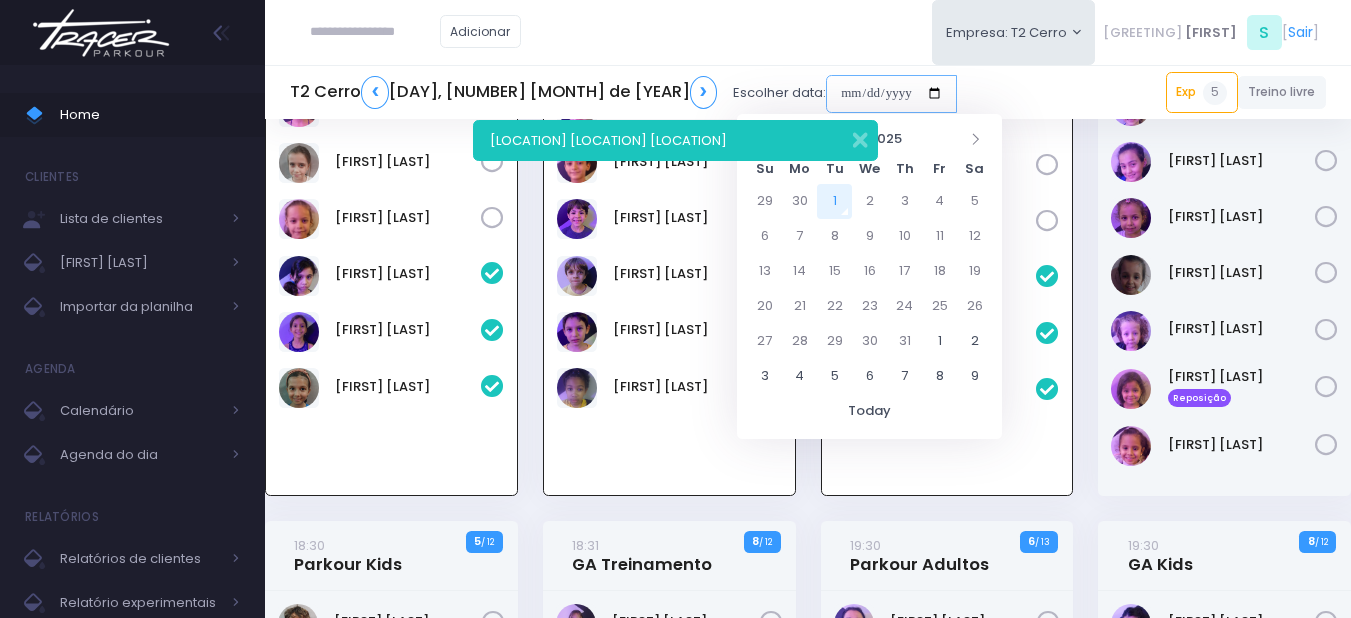 click at bounding box center (891, 94) 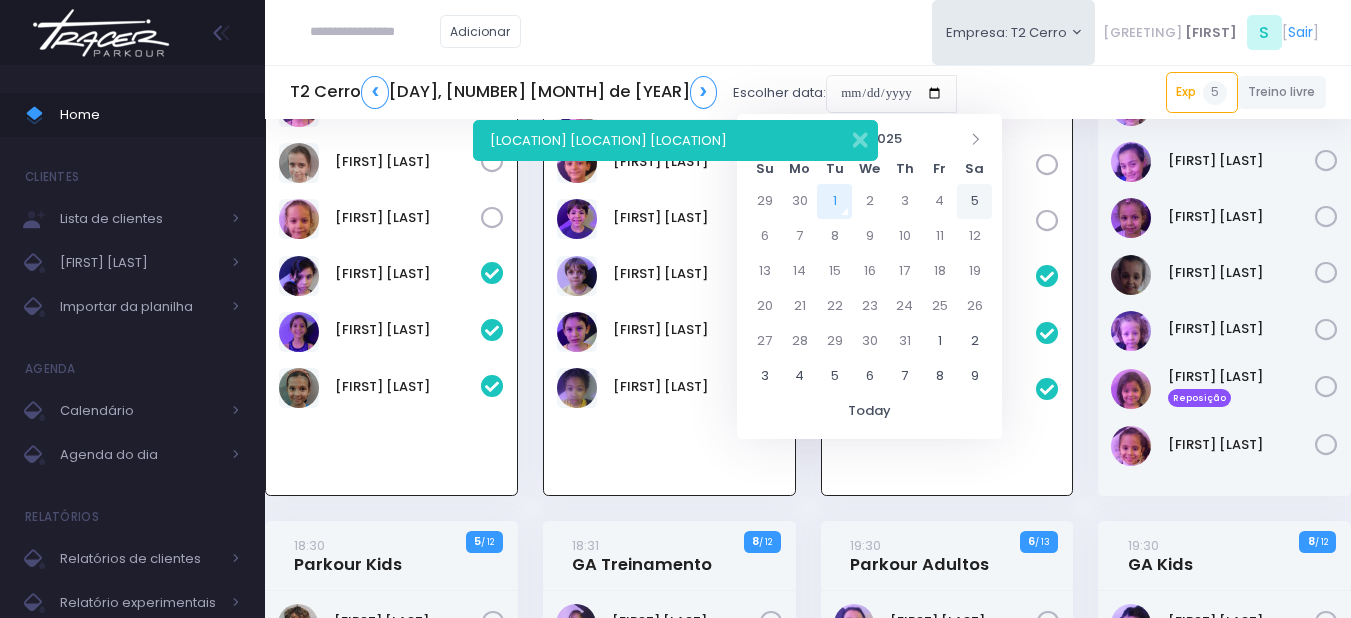 click on "5" at bounding box center [974, 201] 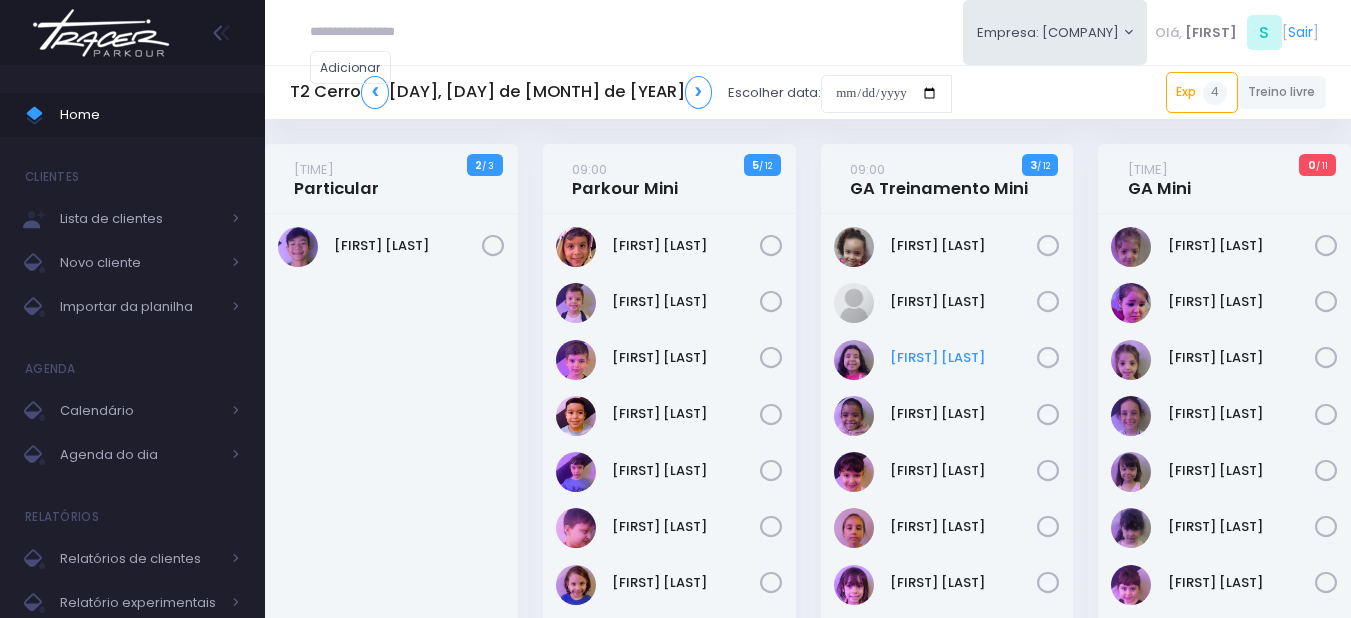 scroll, scrollTop: 0, scrollLeft: 0, axis: both 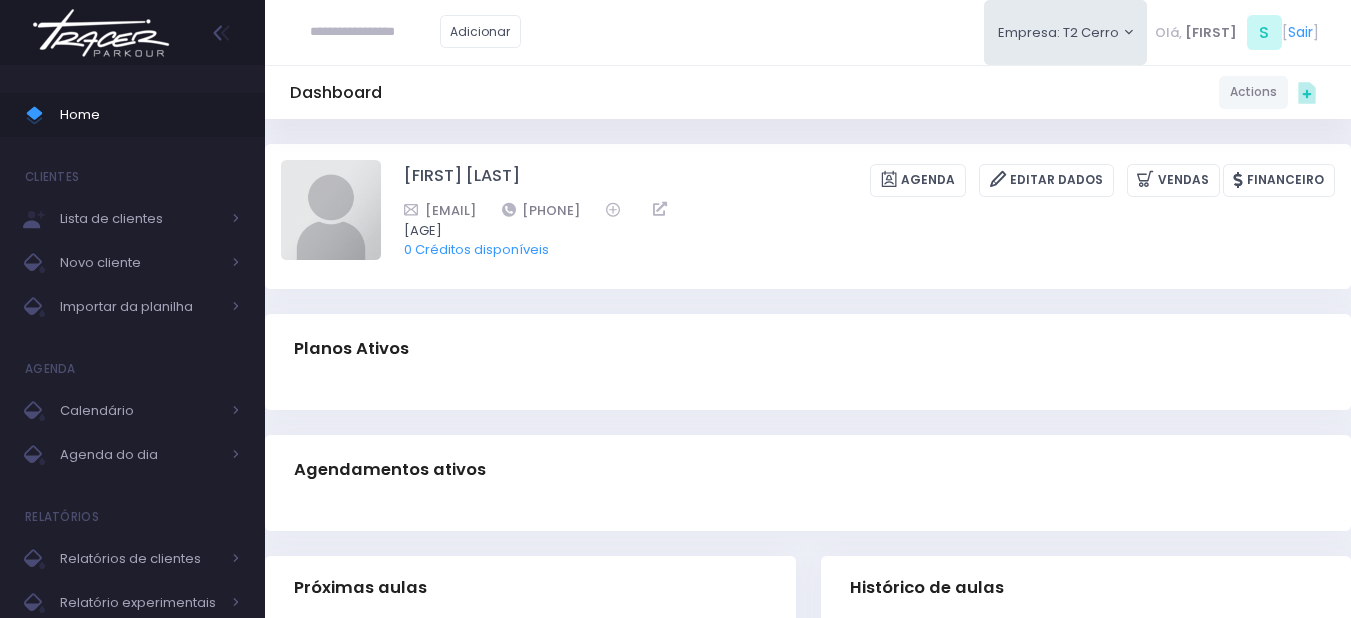 click at bounding box center [375, 32] 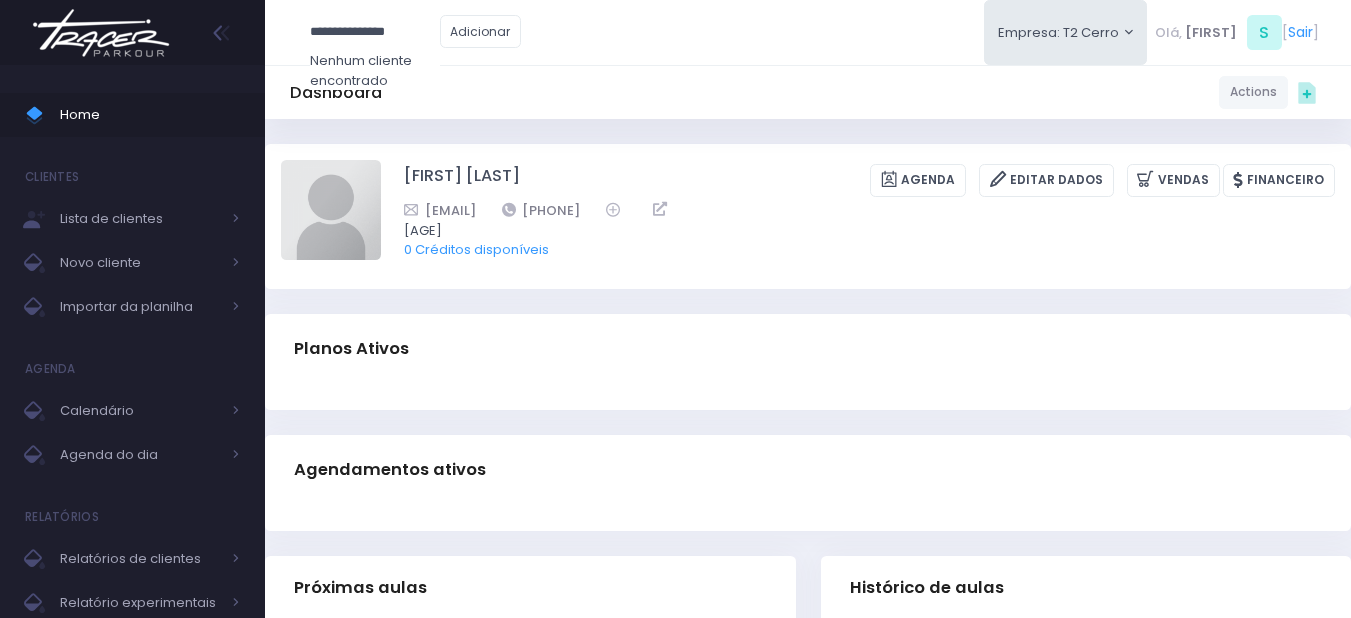drag, startPoint x: 448, startPoint y: 36, endPoint x: 275, endPoint y: 45, distance: 173.23395 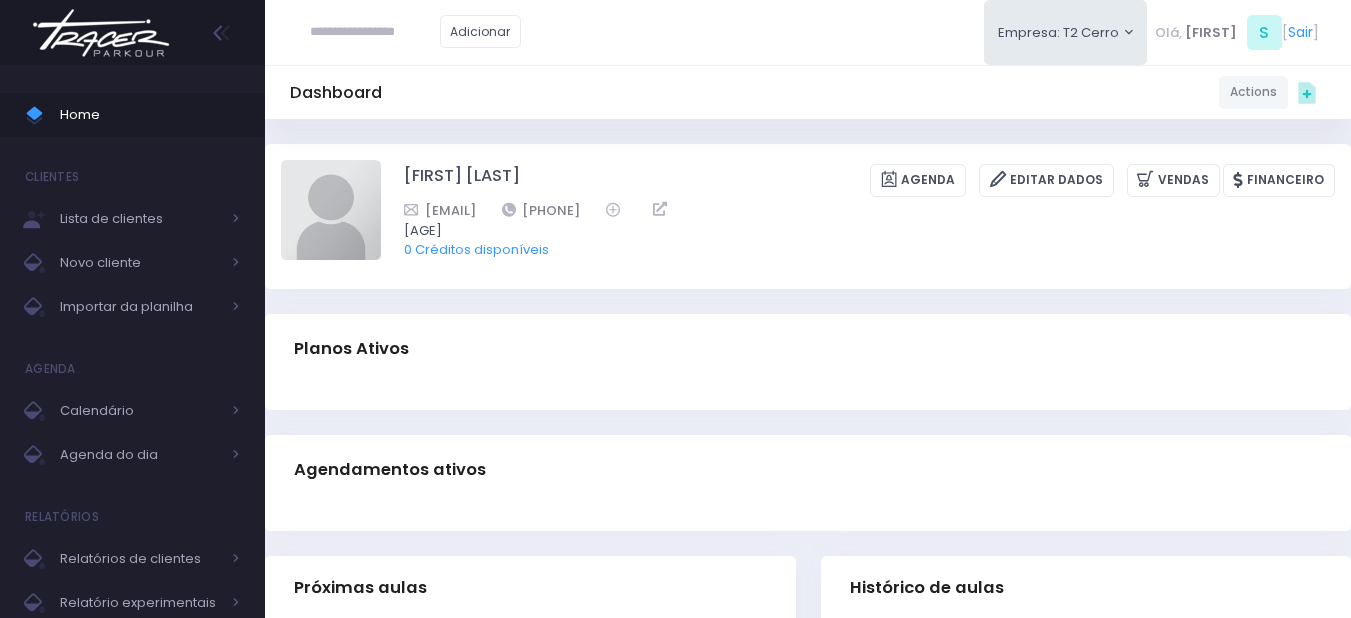 paste on "**********" 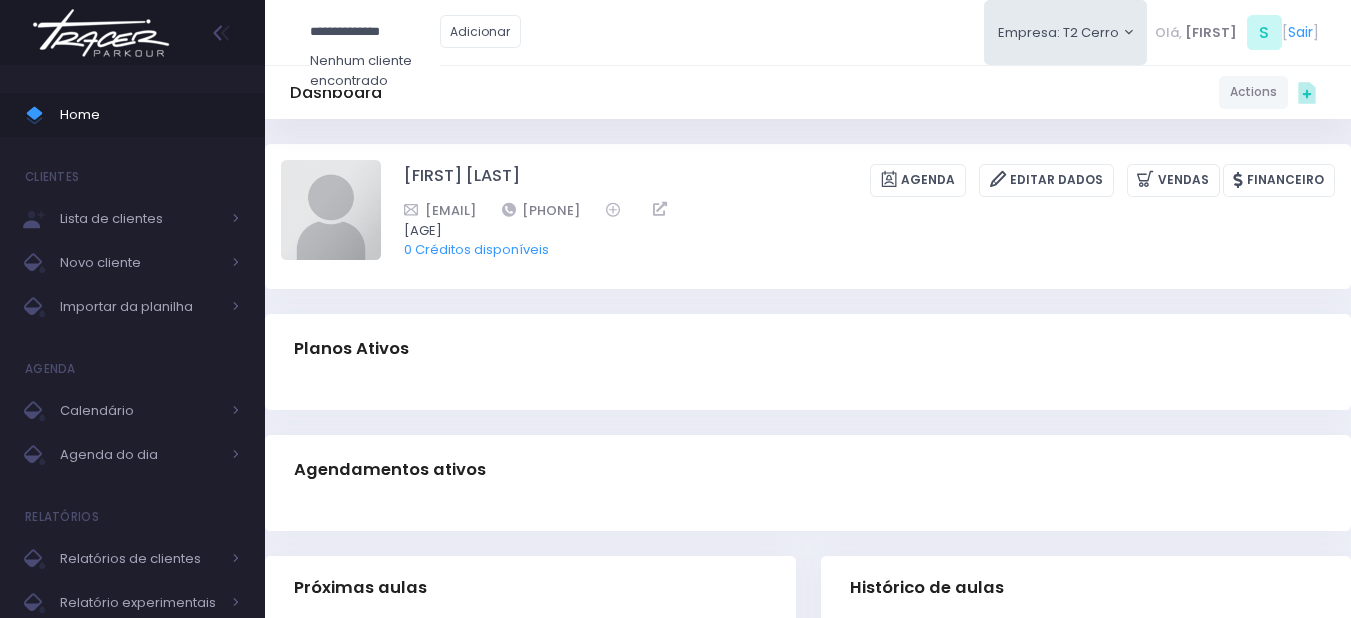 click on "**********" at bounding box center (375, 32) 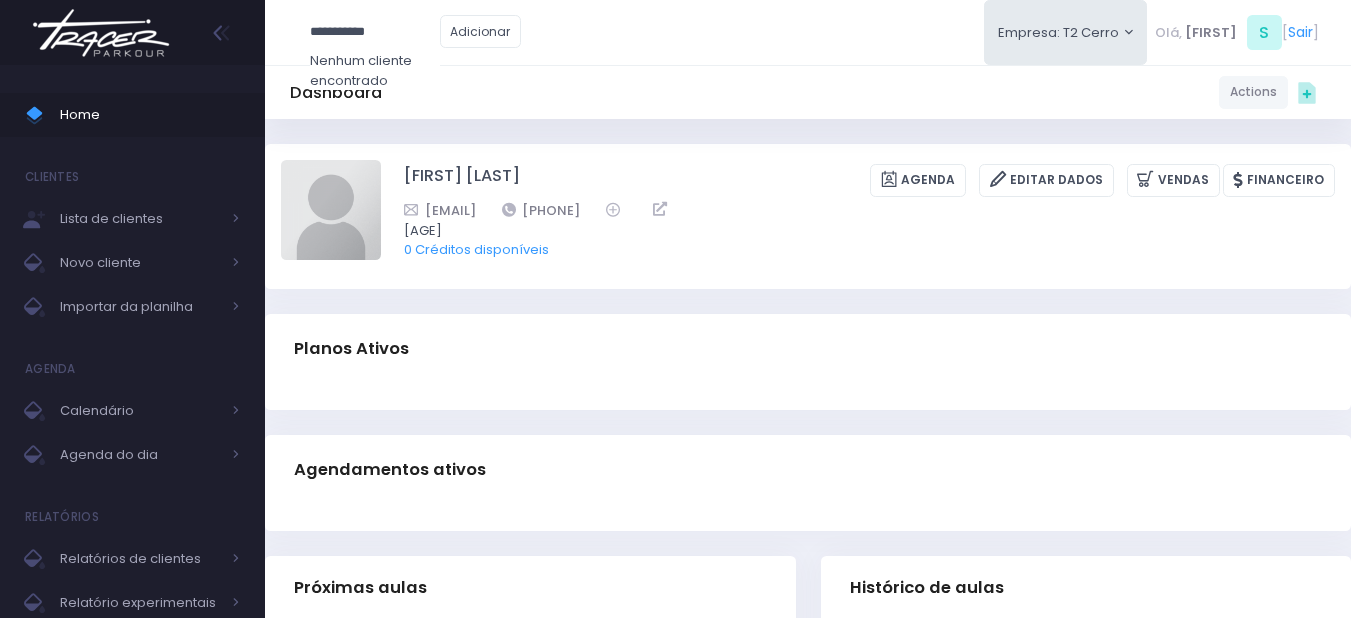 click on "**********" at bounding box center [375, 32] 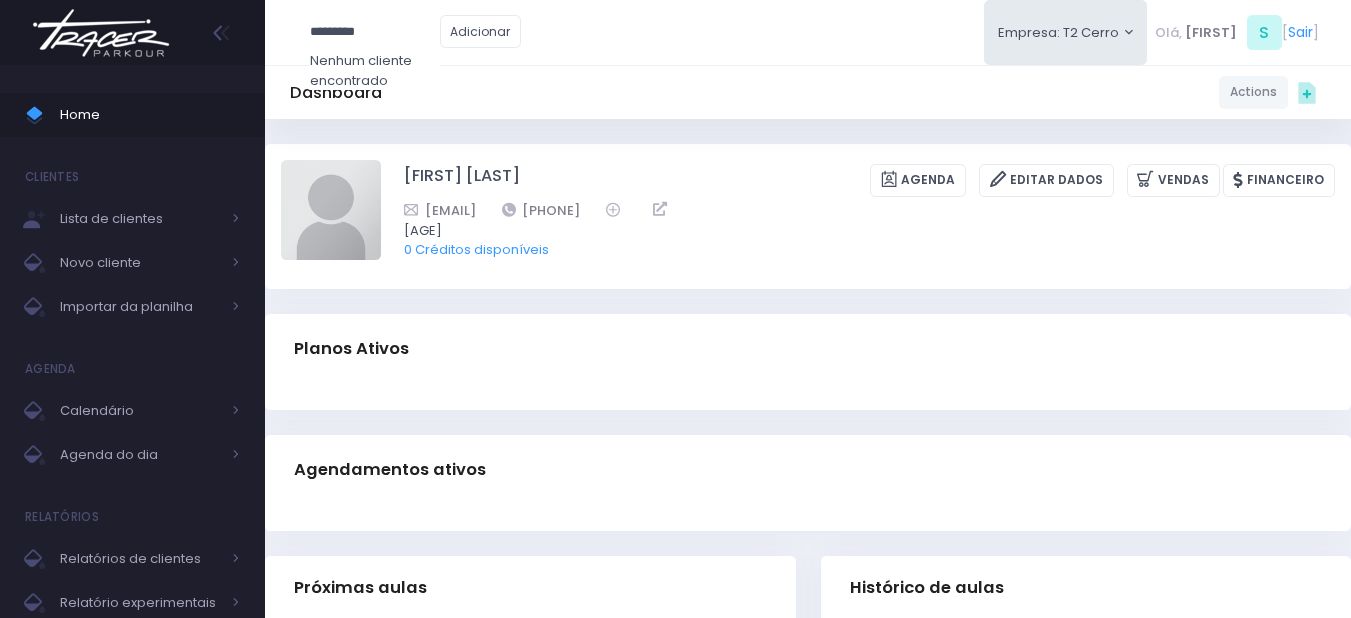 drag, startPoint x: 404, startPoint y: 35, endPoint x: 266, endPoint y: 39, distance: 138.05795 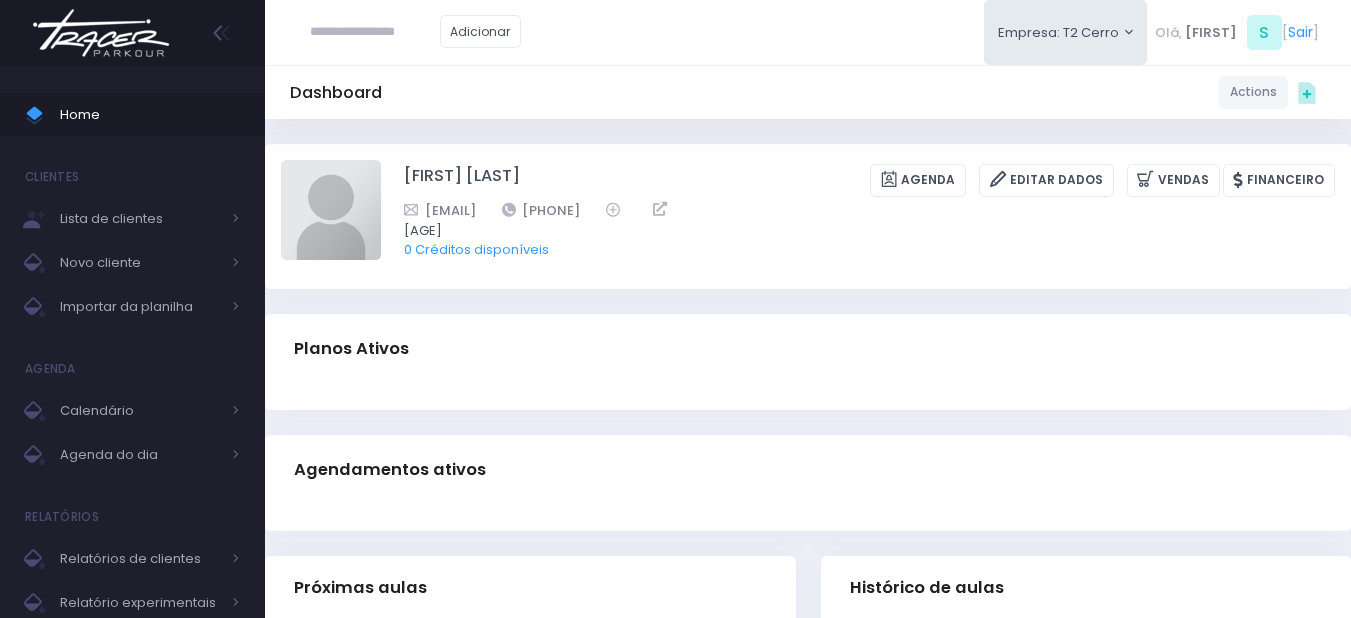 paste on "**********" 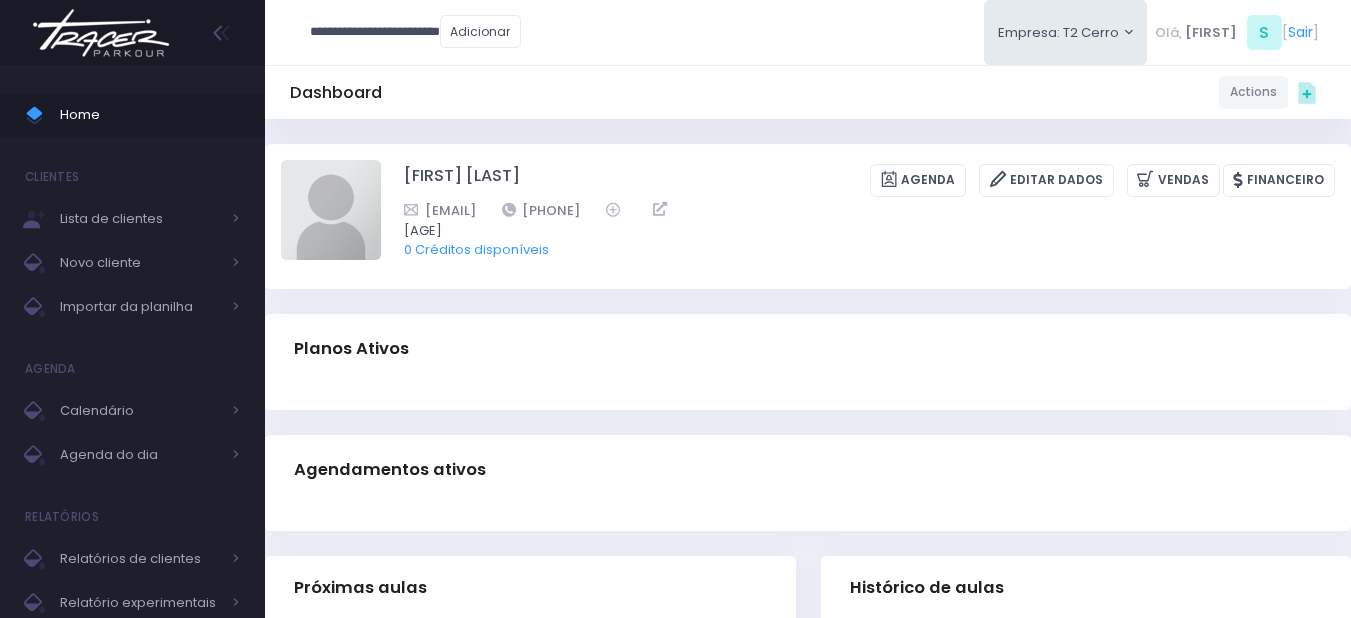 scroll, scrollTop: 0, scrollLeft: 9, axis: horizontal 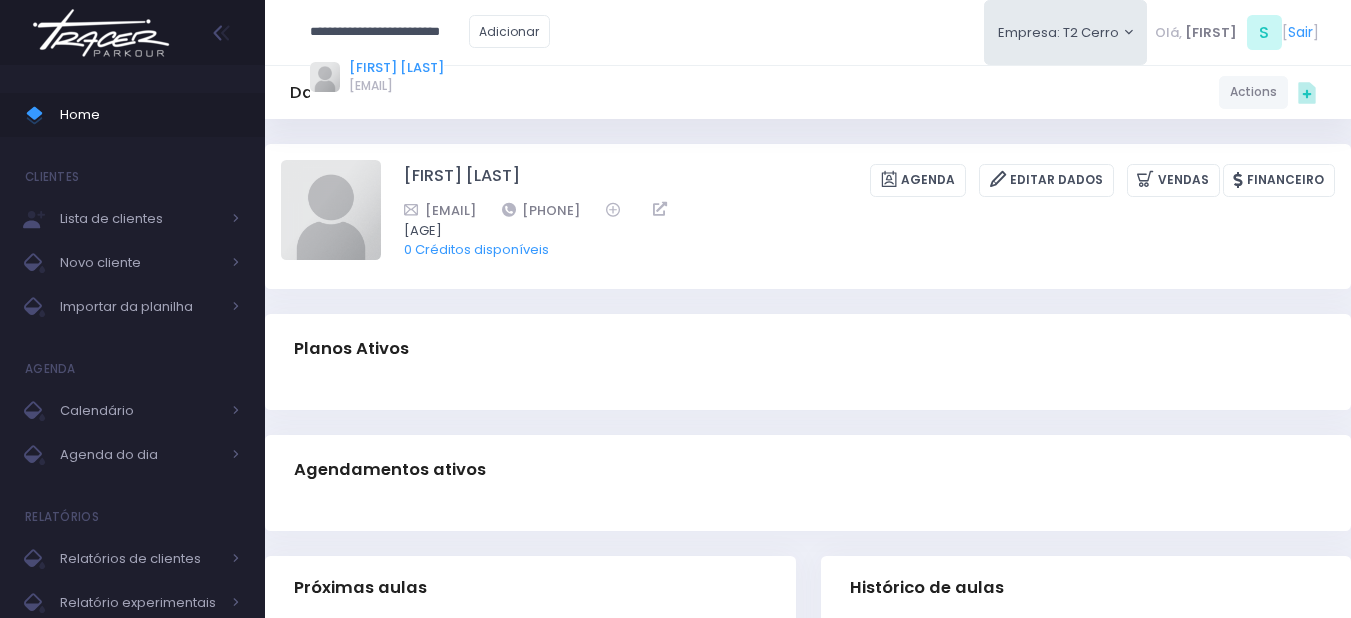 click on "Gabriel Sossoloti Carneiro" at bounding box center (396, 68) 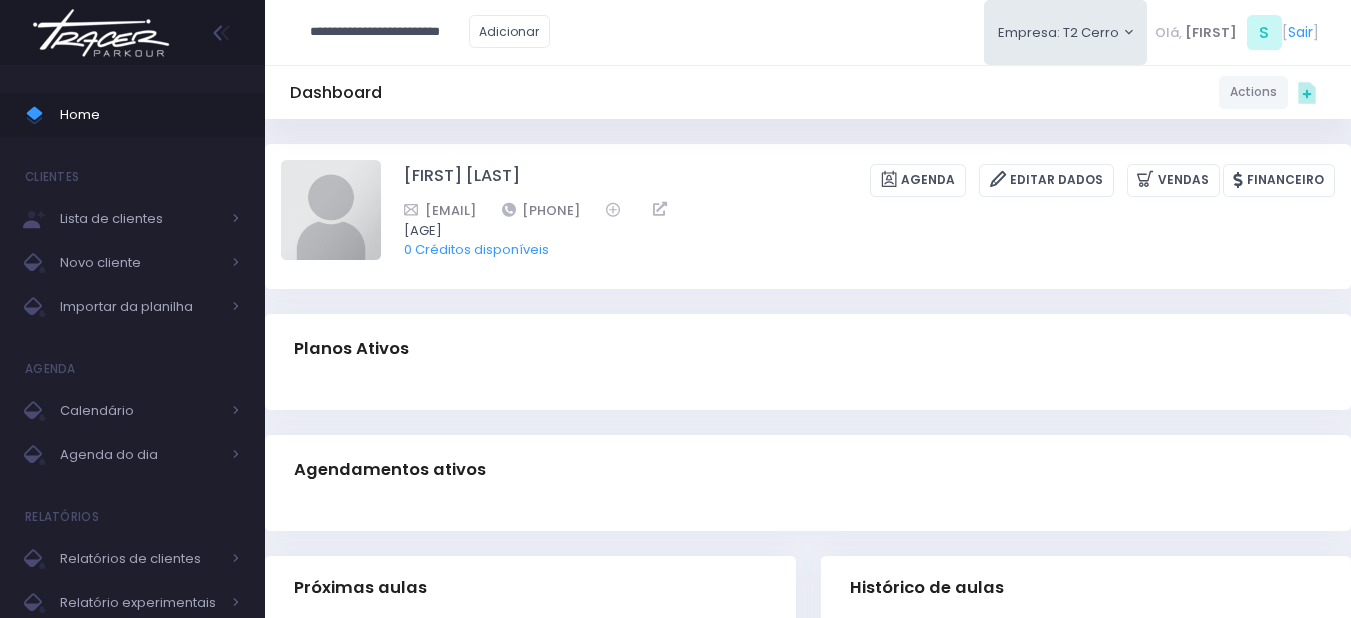 type on "**********" 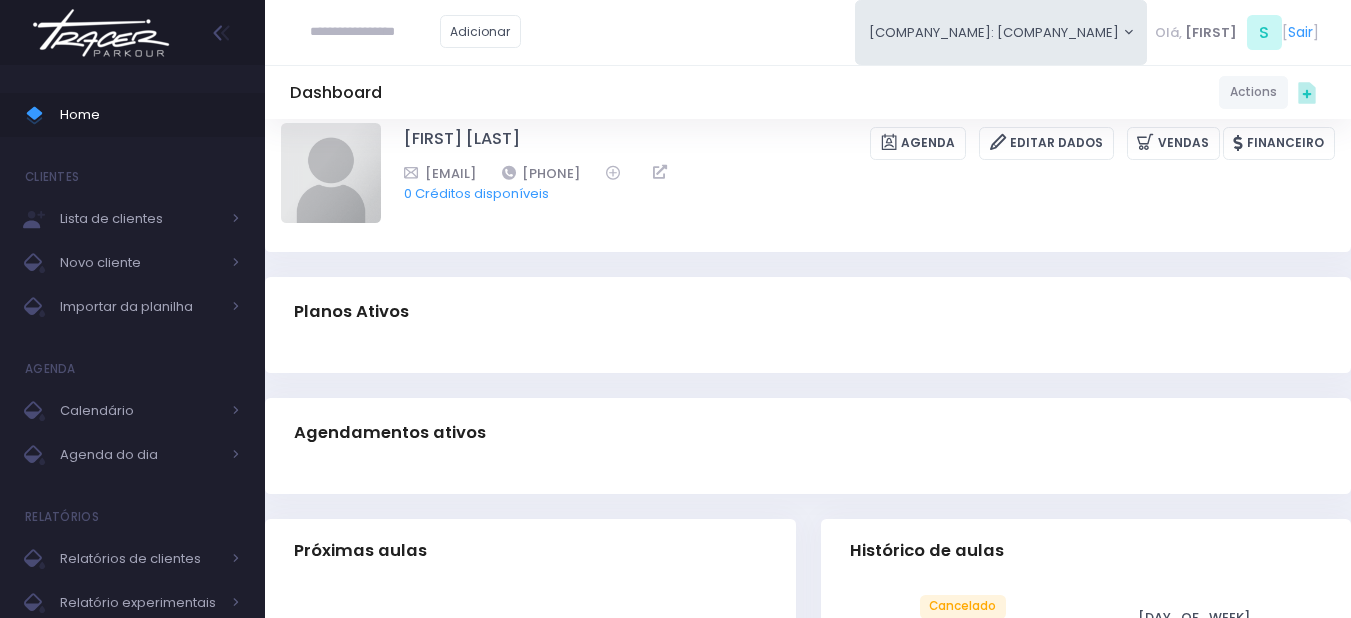 scroll, scrollTop: 0, scrollLeft: 0, axis: both 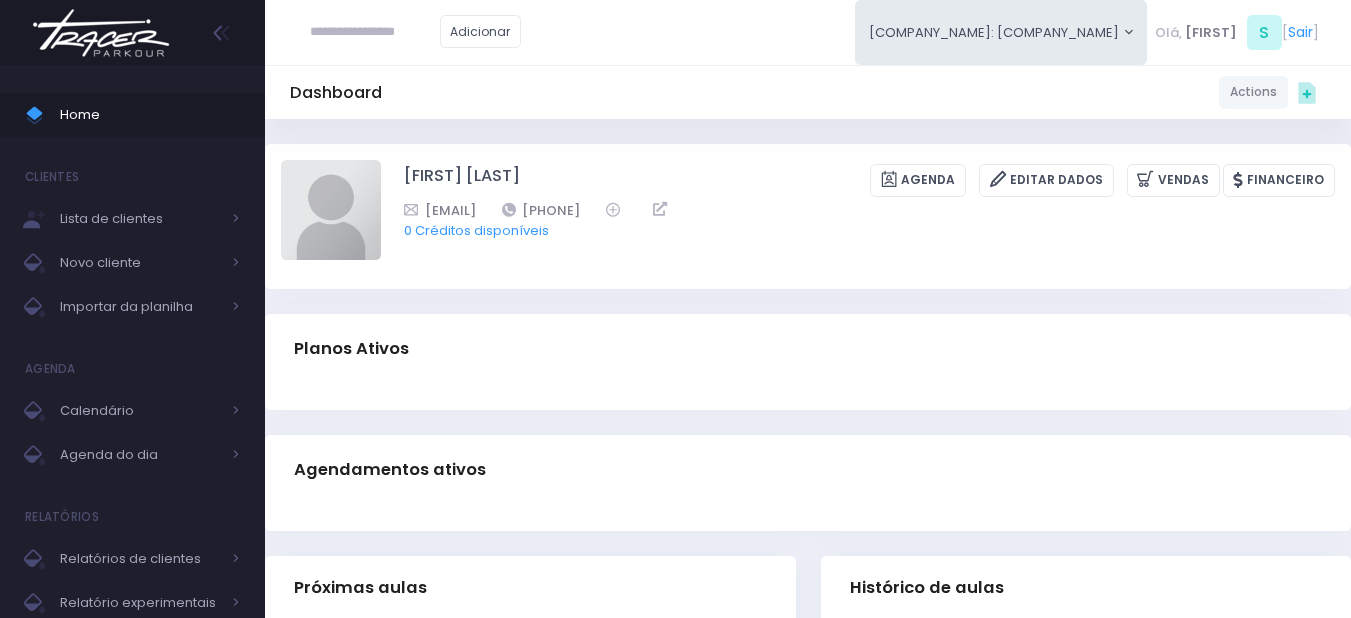 paste on "**********" 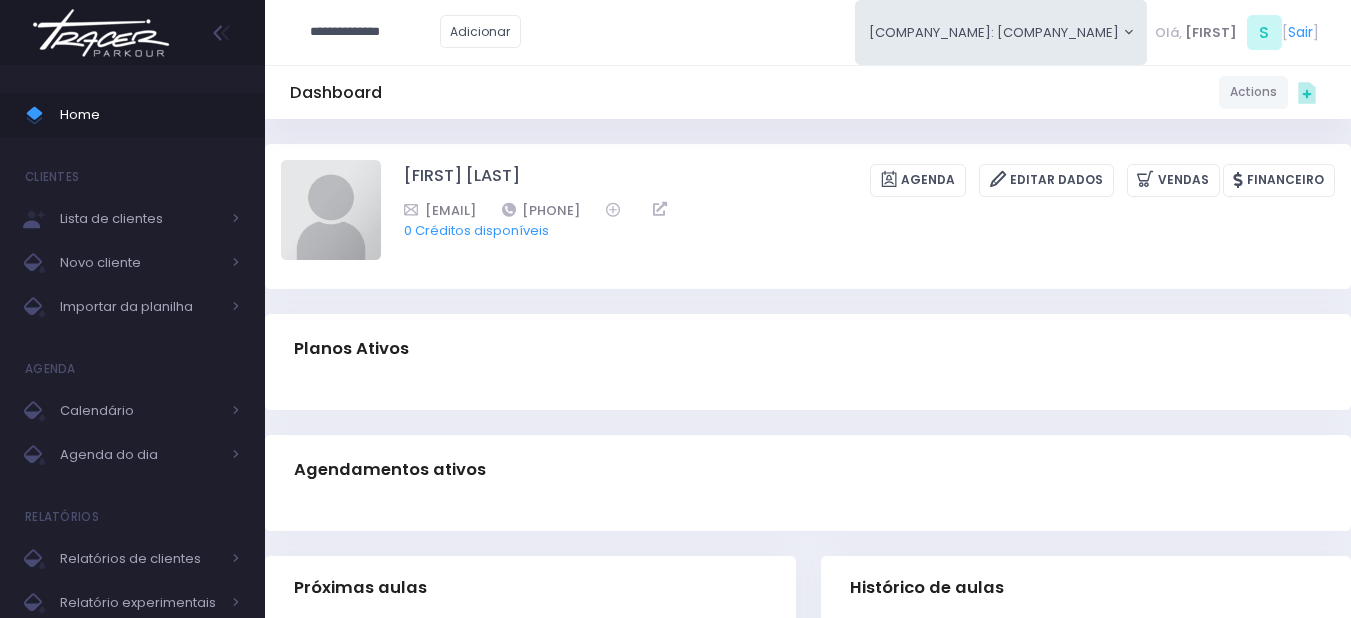 click on "**********" at bounding box center [375, 32] 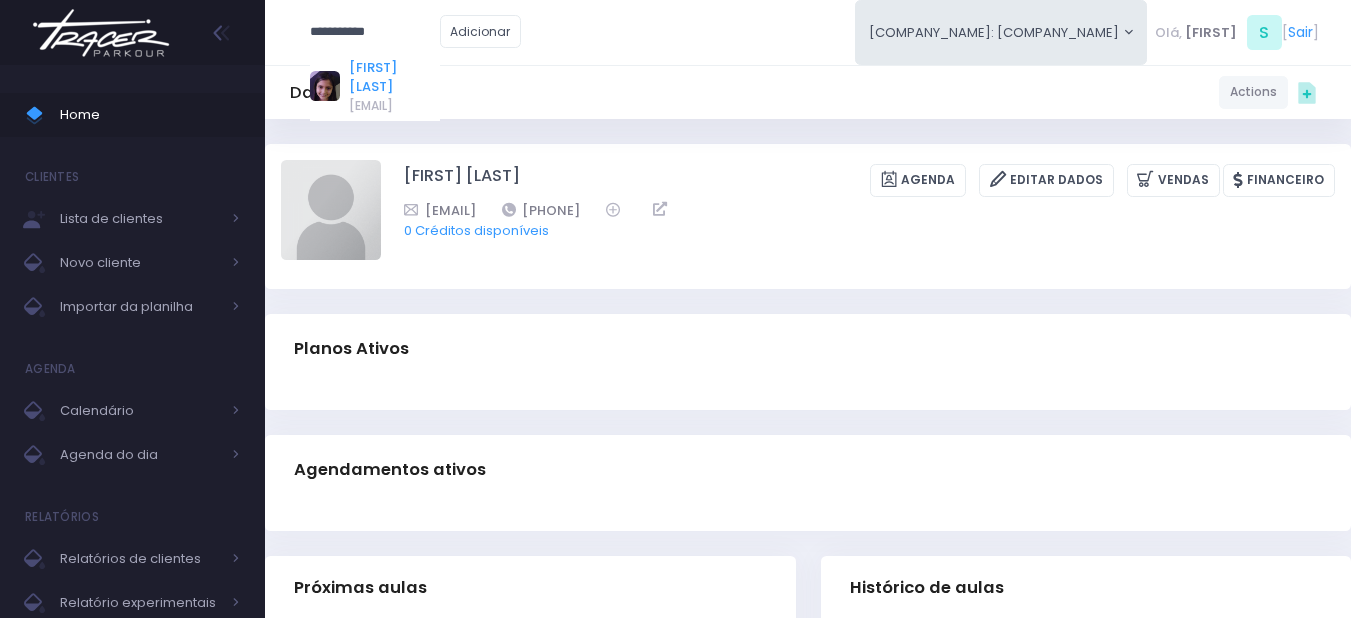 click on "Helena Pinheiro" at bounding box center (394, 77) 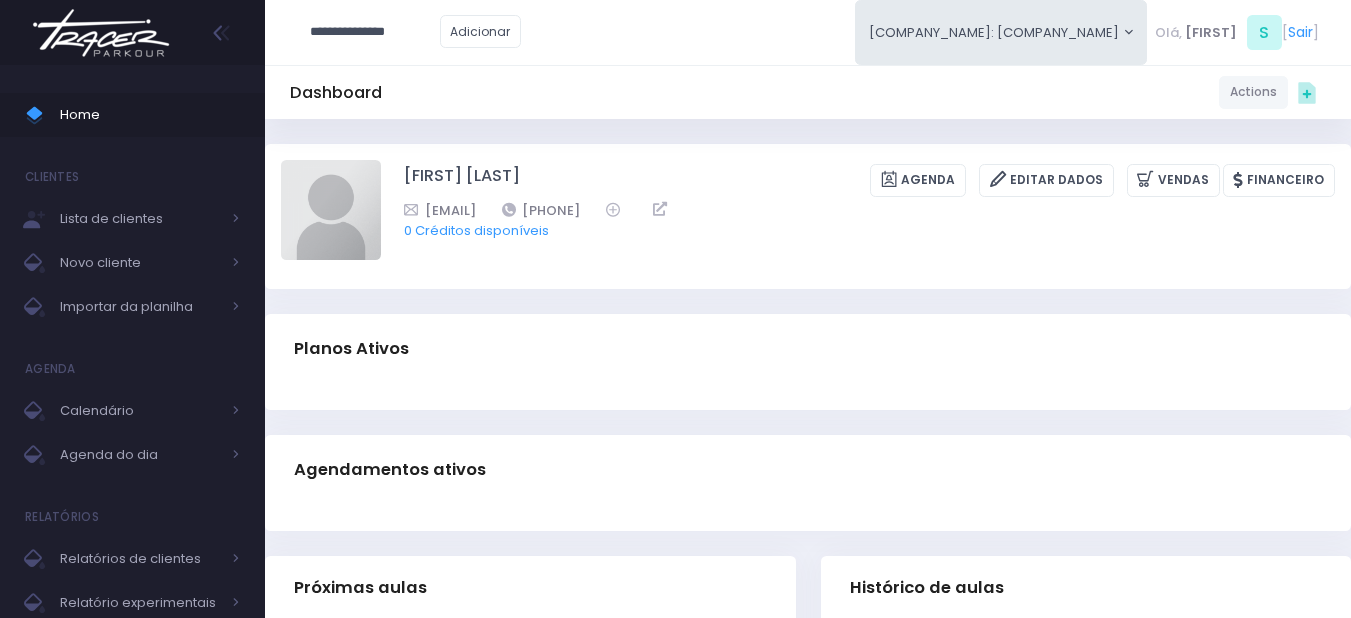type on "**********" 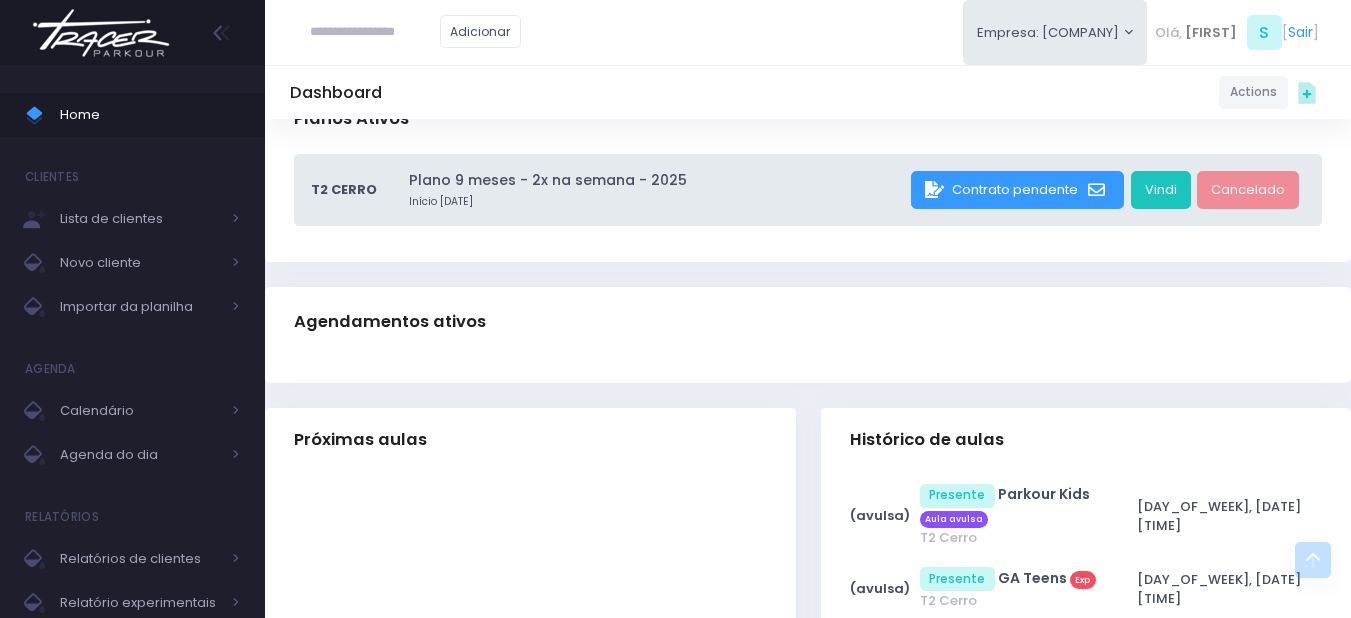 scroll, scrollTop: 0, scrollLeft: 0, axis: both 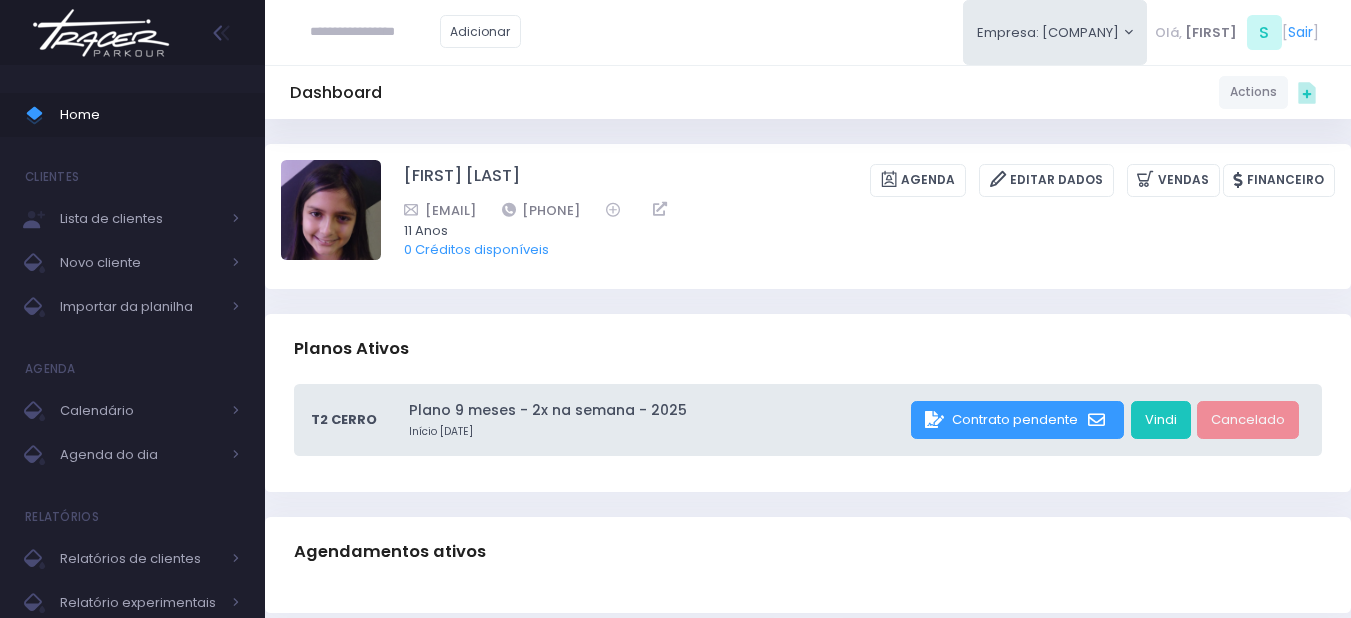 click at bounding box center (132, 32) 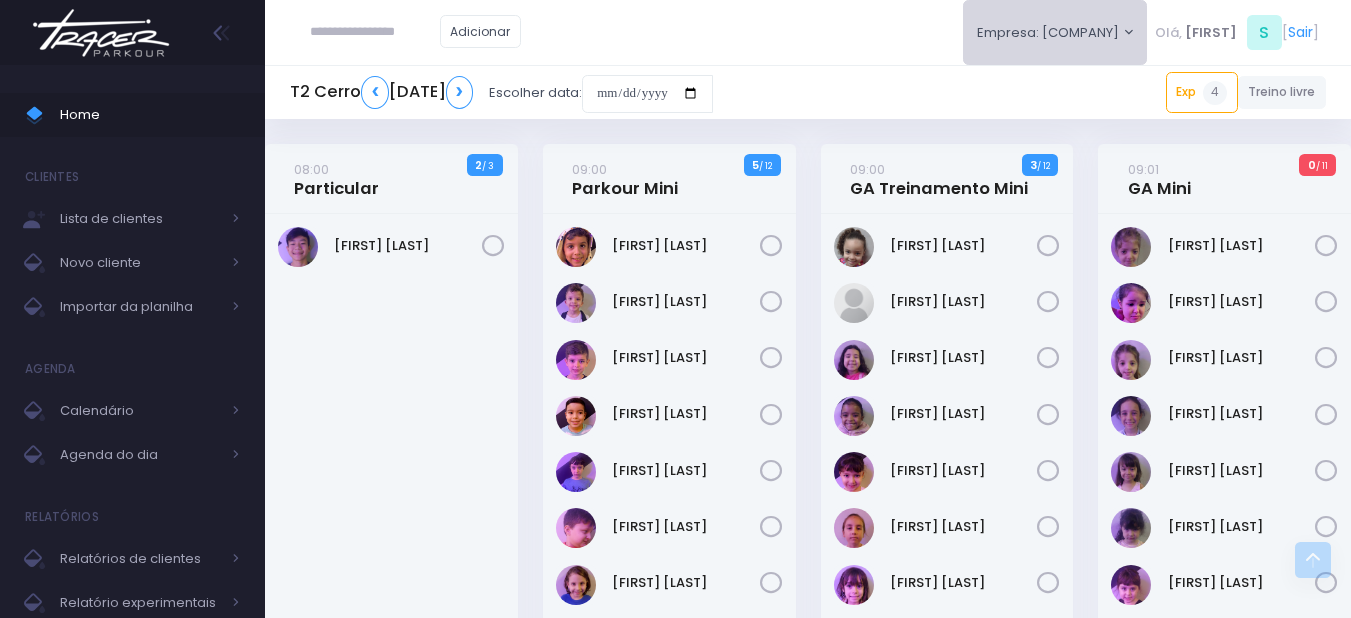 scroll, scrollTop: 2927, scrollLeft: 0, axis: vertical 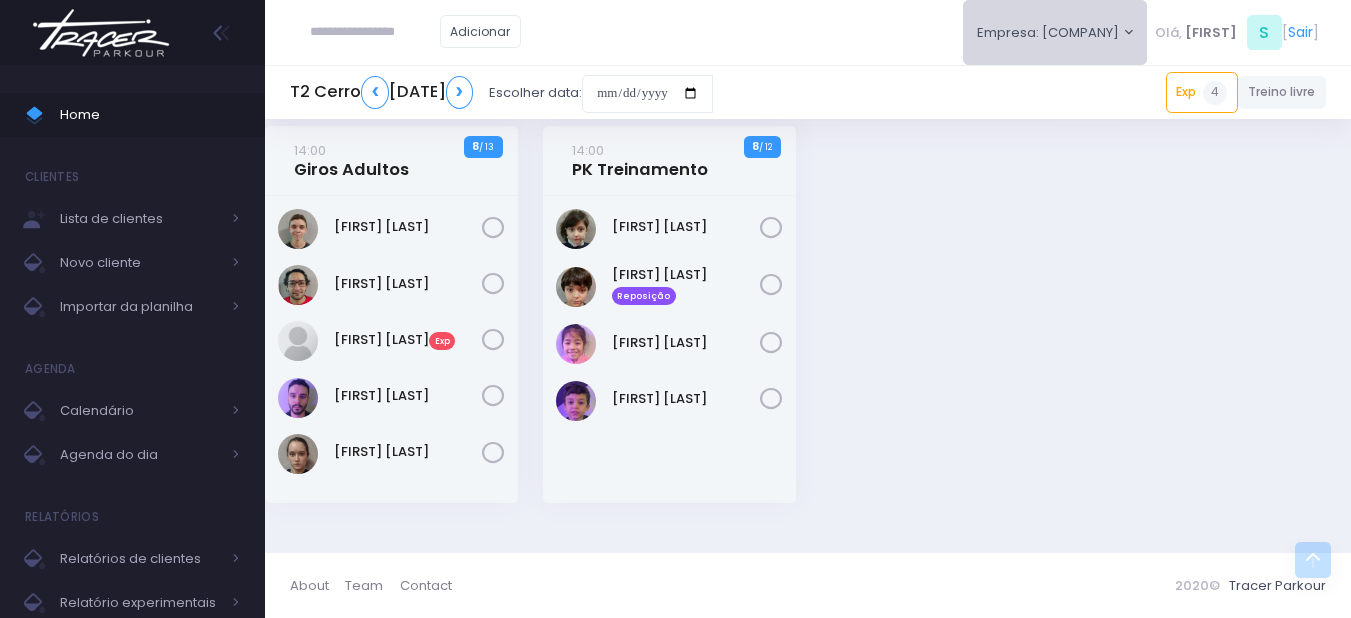 click on "Empresa: T2 Cerro" at bounding box center (1055, 32) 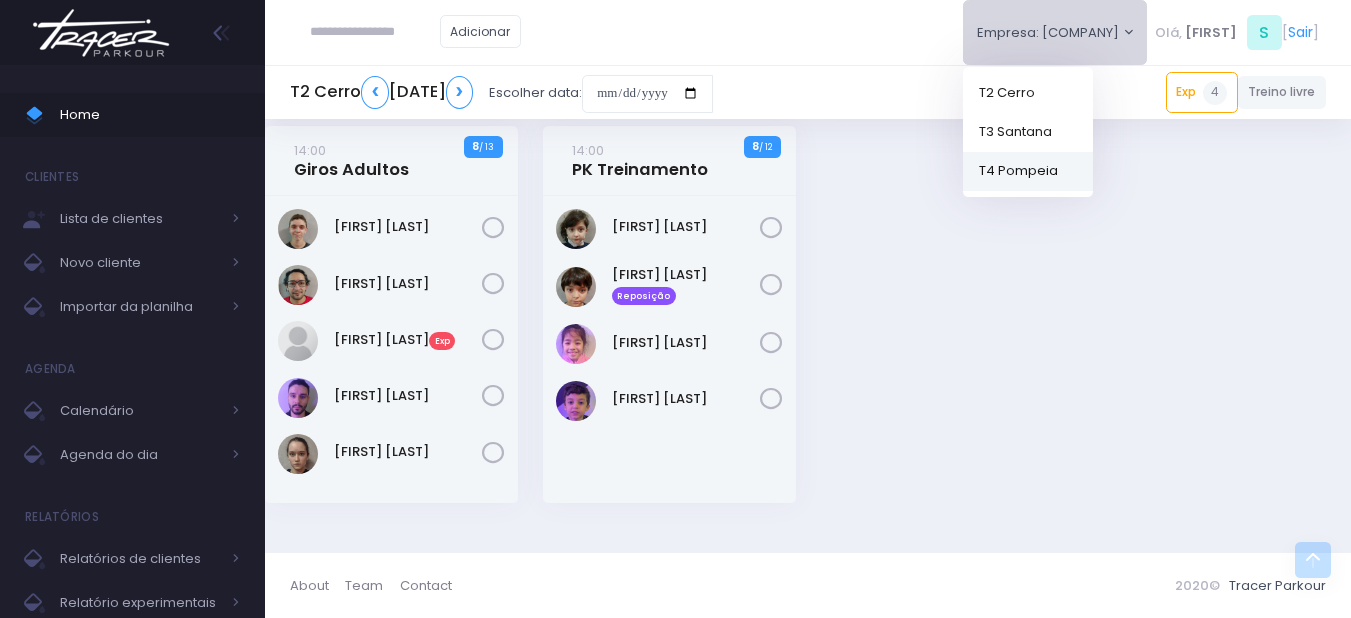 click on "T4 [CITY]" at bounding box center (1028, 170) 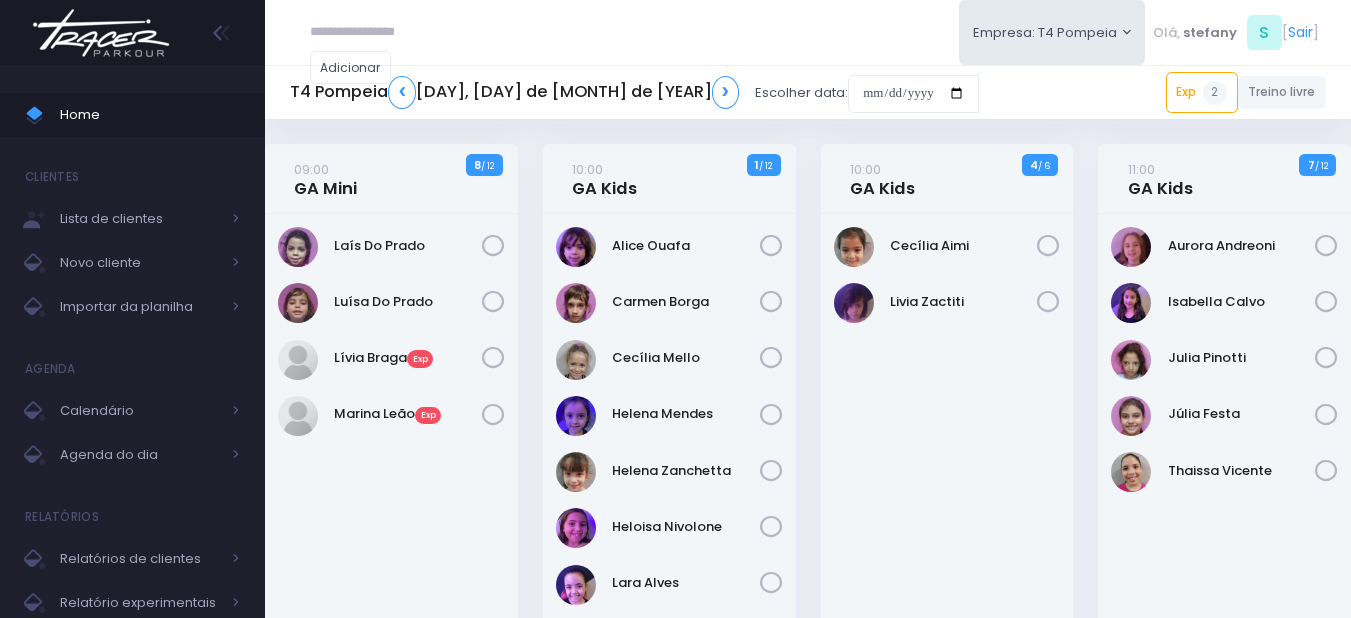 scroll, scrollTop: 0, scrollLeft: 0, axis: both 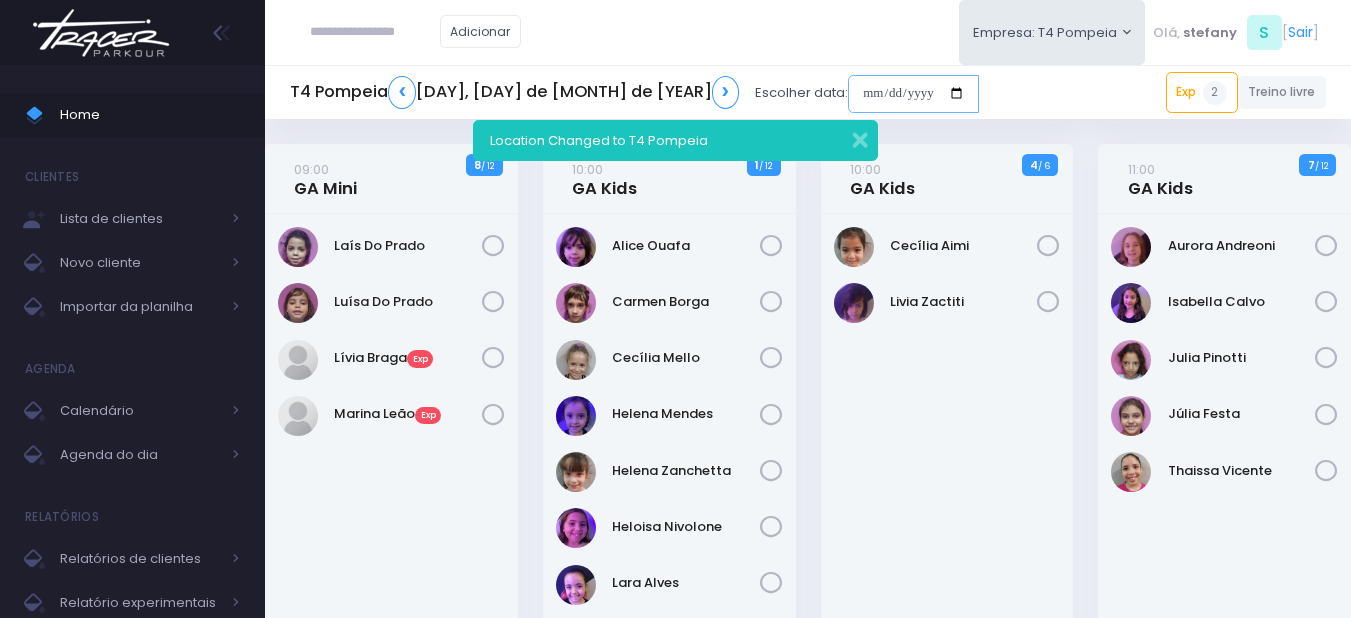 click at bounding box center (913, 94) 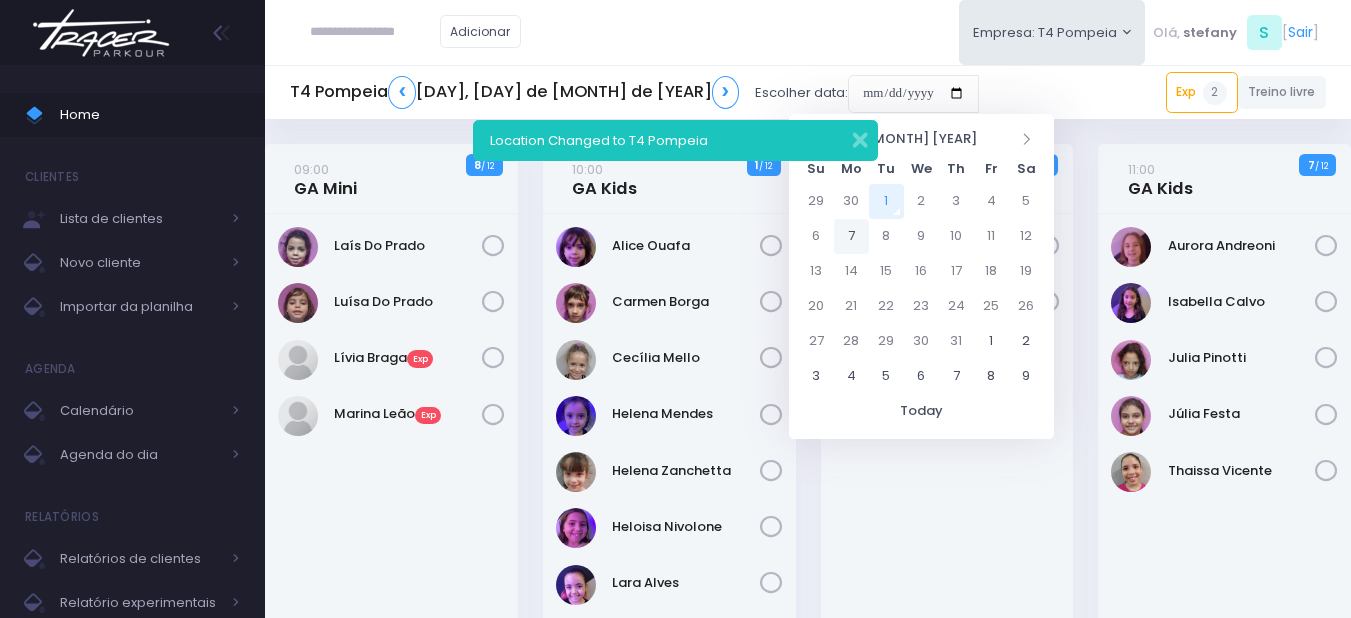 click on "7" at bounding box center (851, 201) 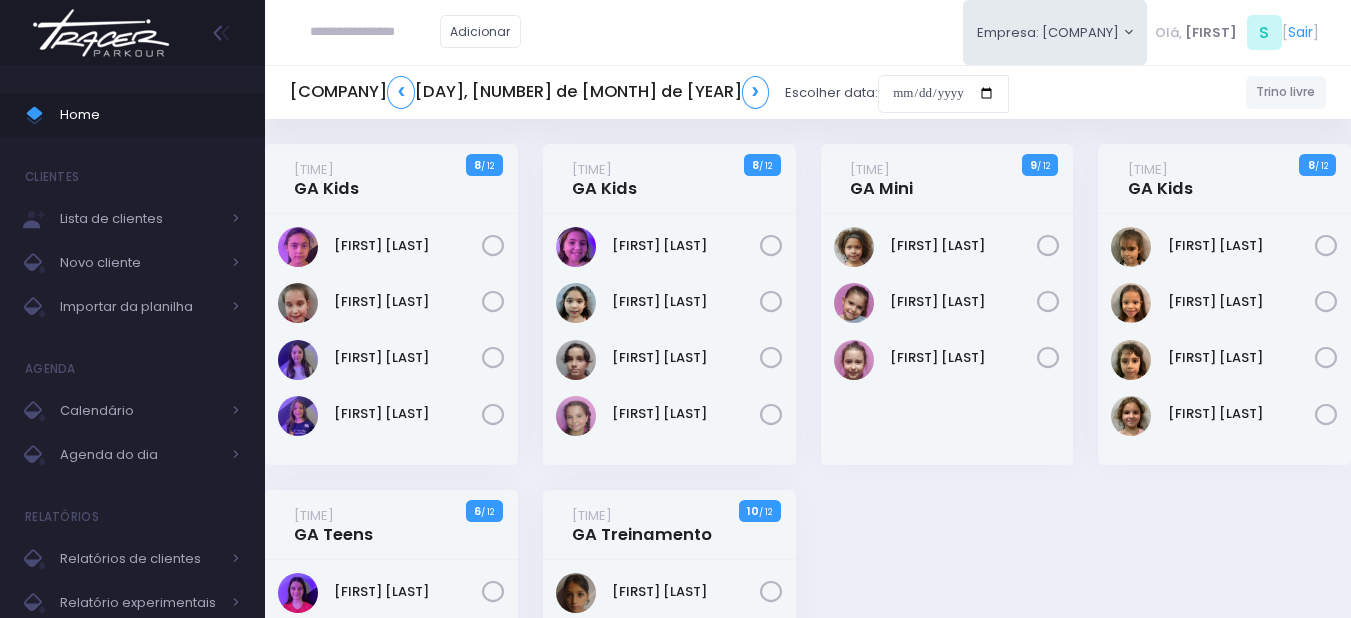 scroll, scrollTop: 0, scrollLeft: 0, axis: both 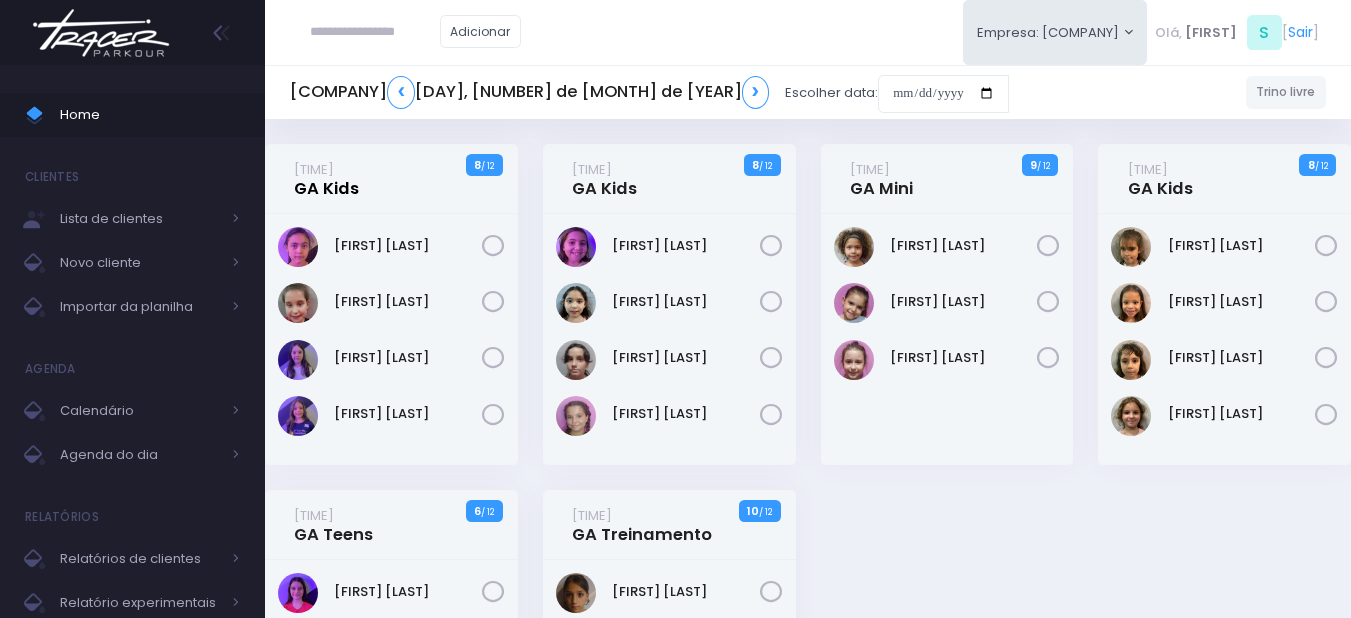 click on "15:00 GA Kids" at bounding box center (326, 179) 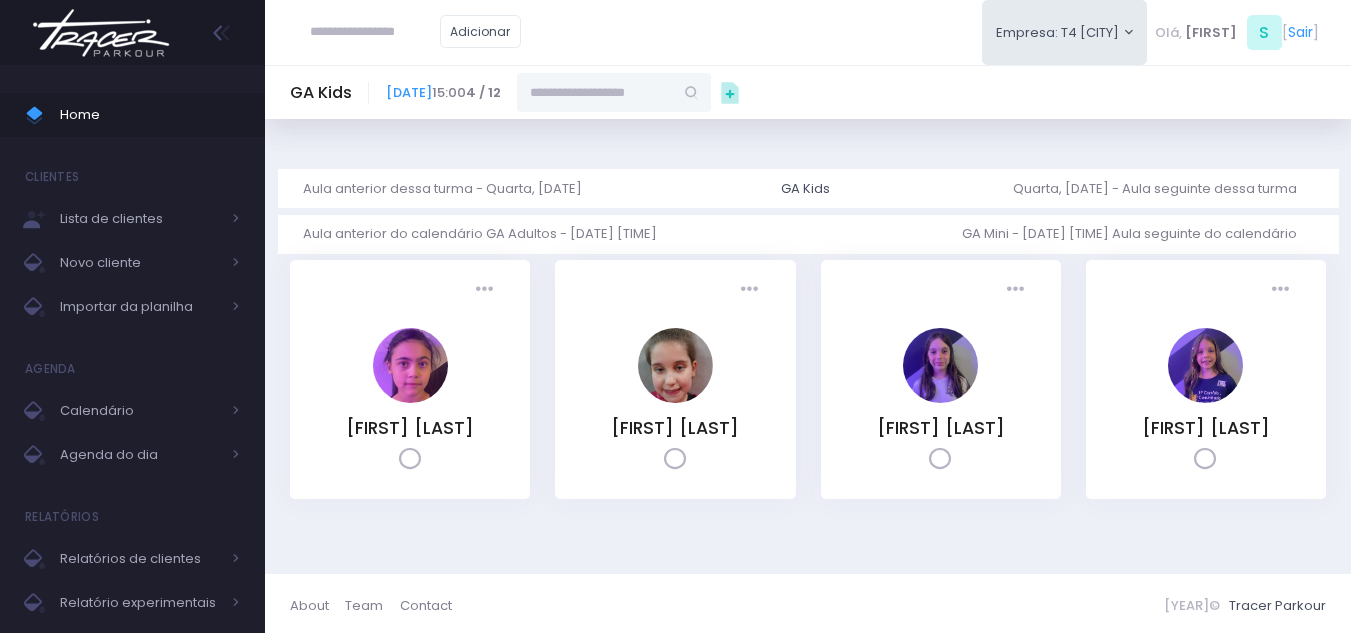 scroll, scrollTop: 0, scrollLeft: 0, axis: both 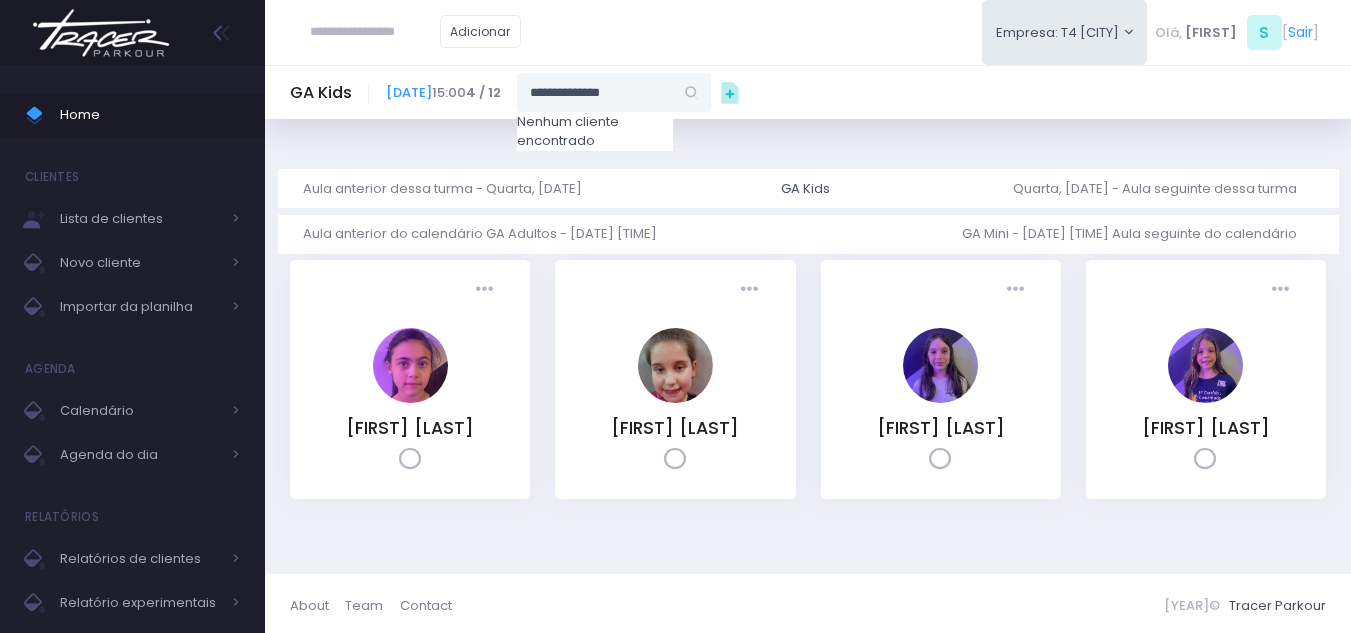 click on "**********" at bounding box center (595, 92) 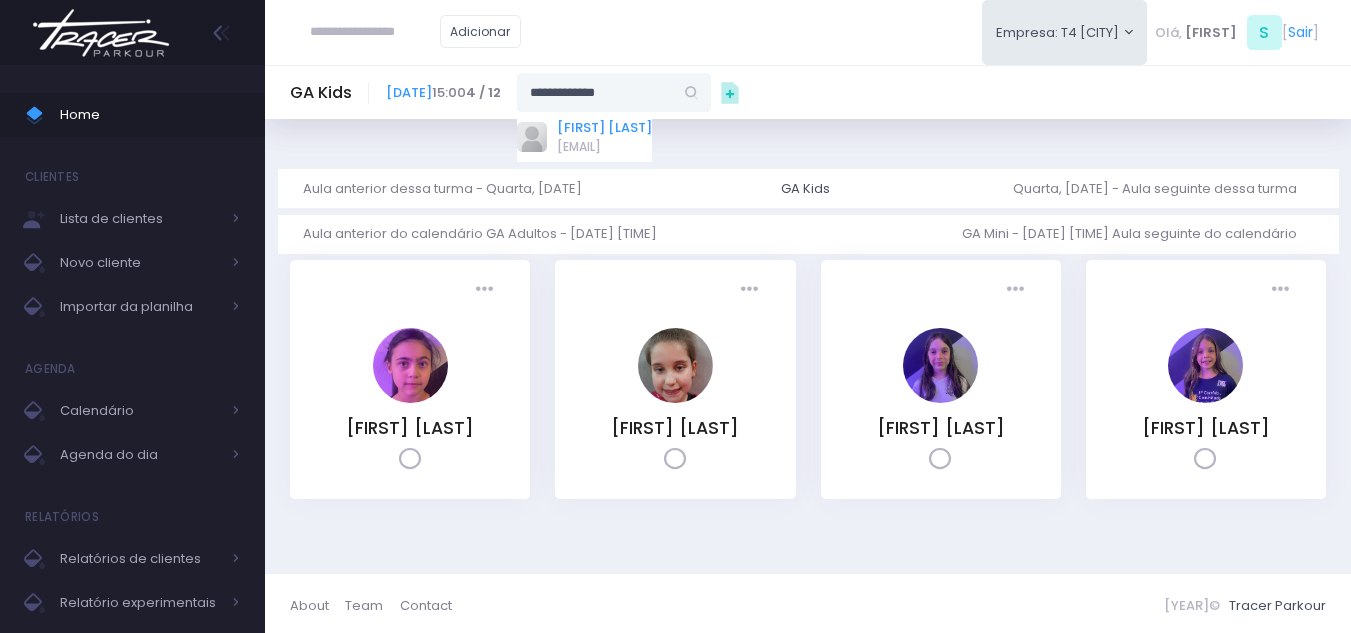 click on "[FIRST] [LAST]" at bounding box center [604, 128] 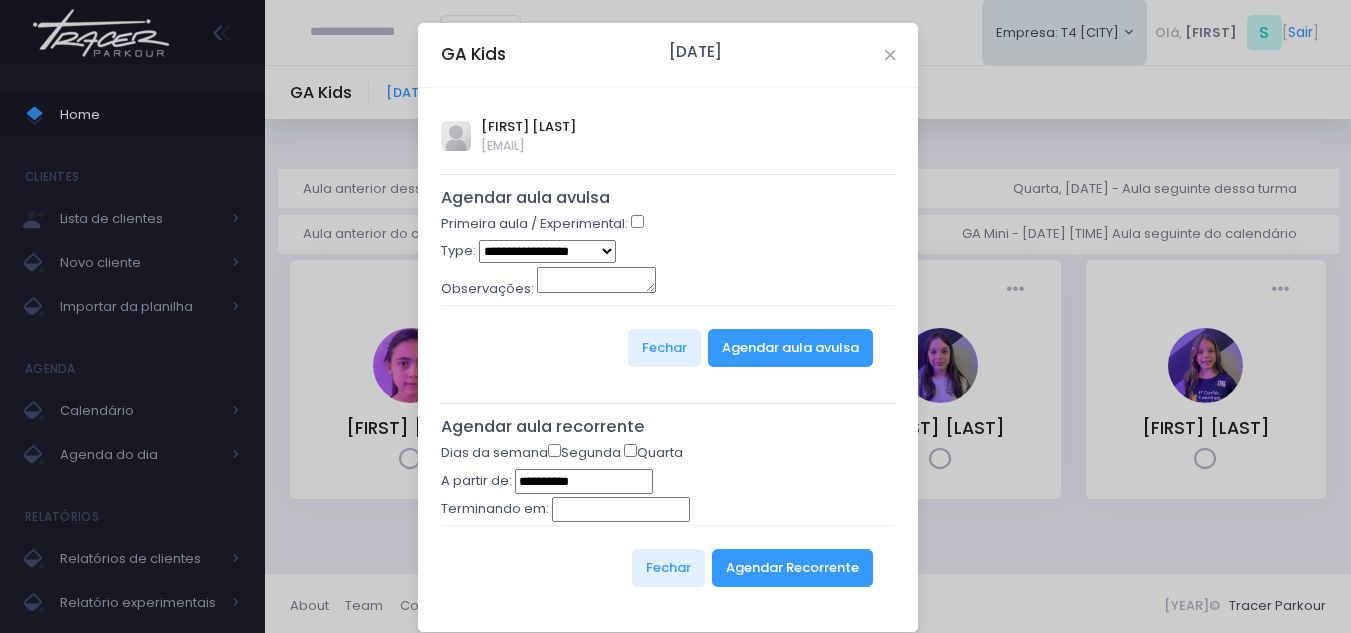 type on "**********" 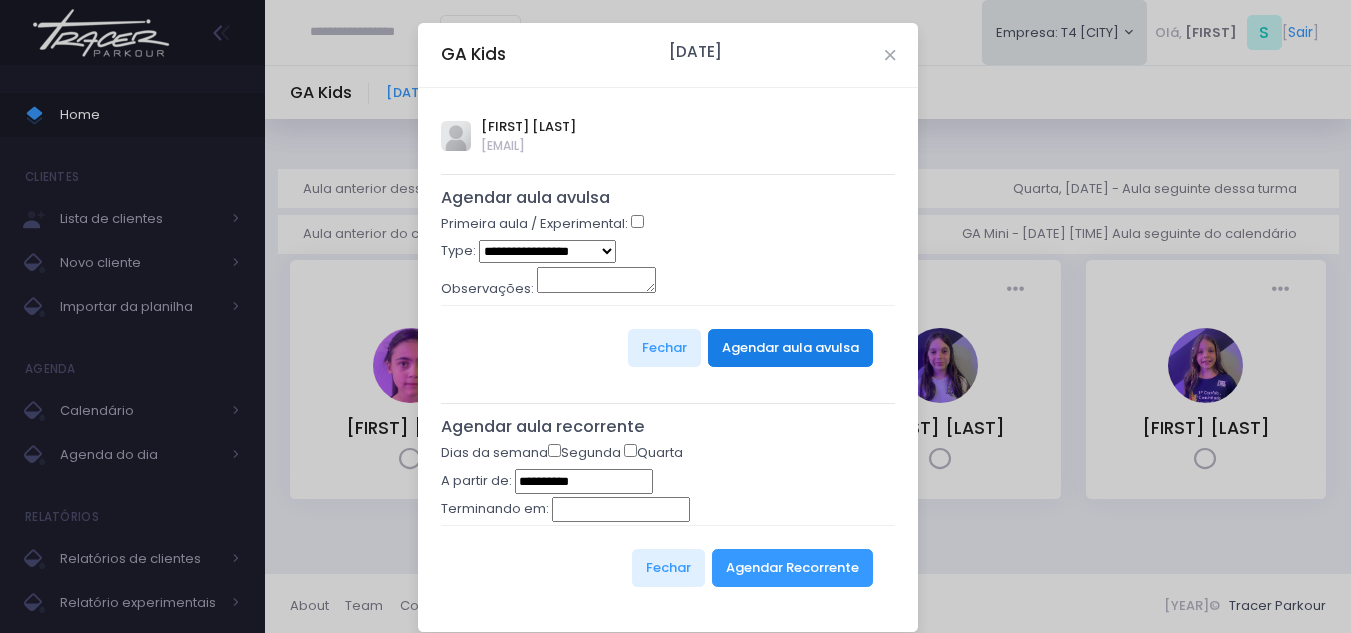 click on "Agendar aula avulsa" at bounding box center (790, 348) 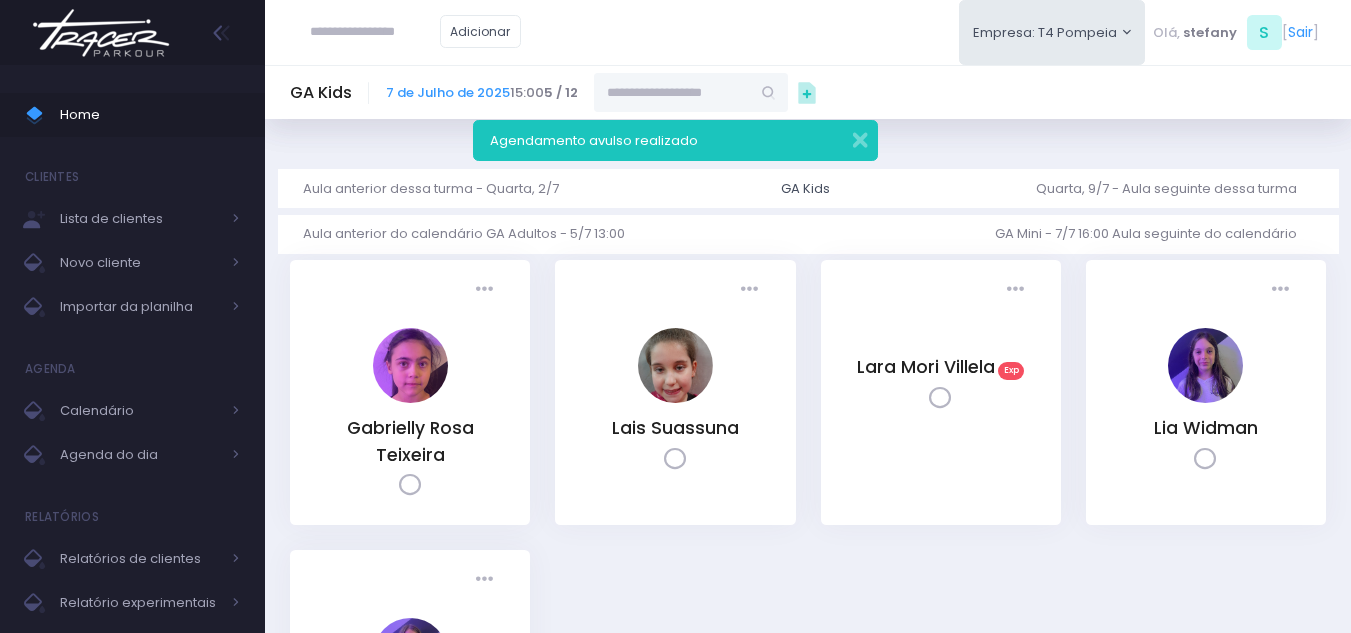 scroll, scrollTop: 0, scrollLeft: 0, axis: both 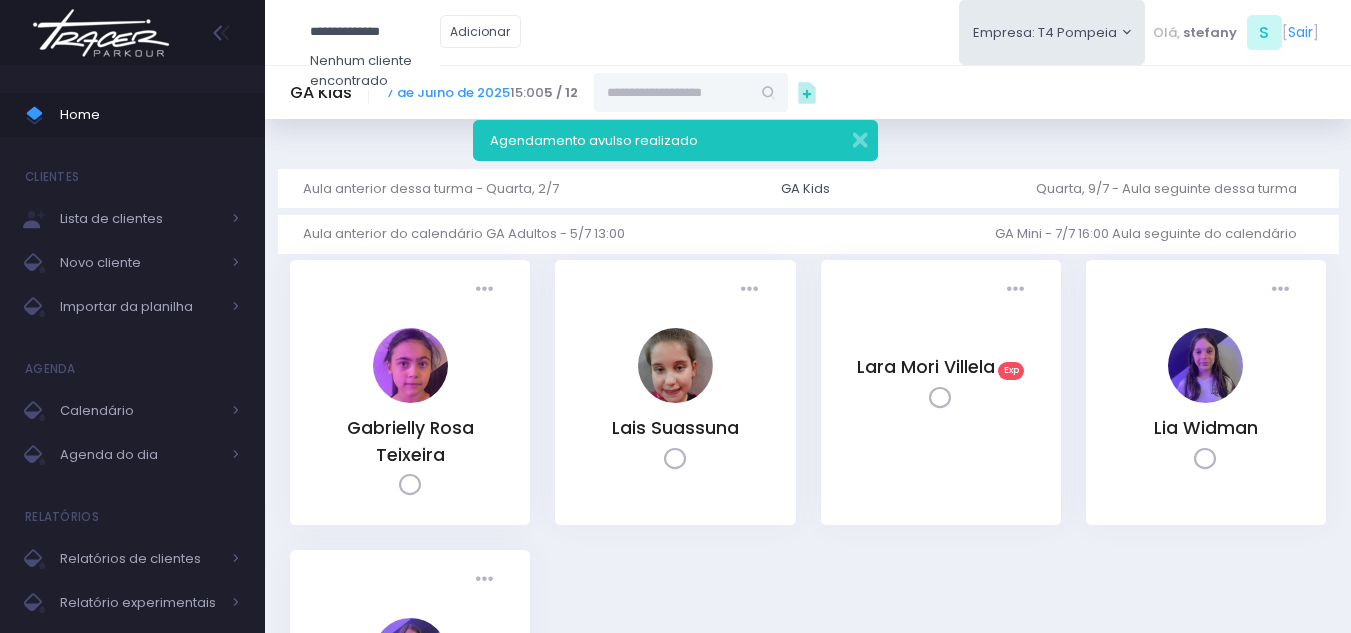 click on "**********" at bounding box center (375, 32) 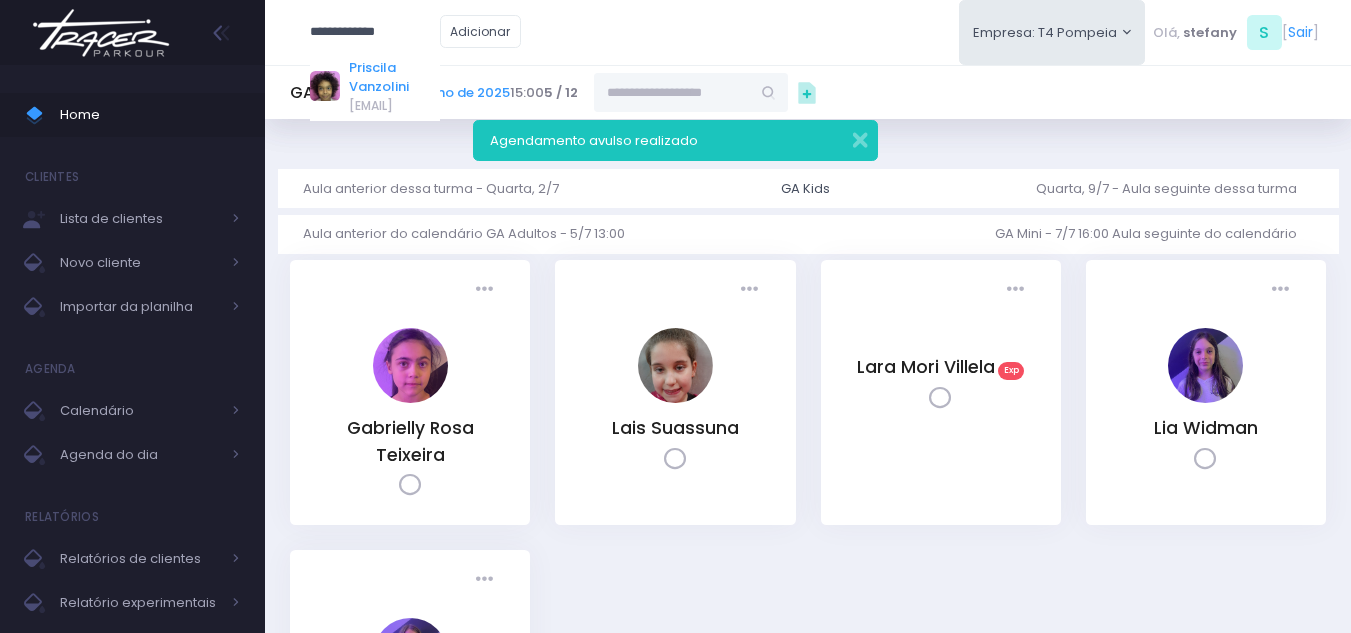 click on "Priscila Vanzolini" at bounding box center (394, 77) 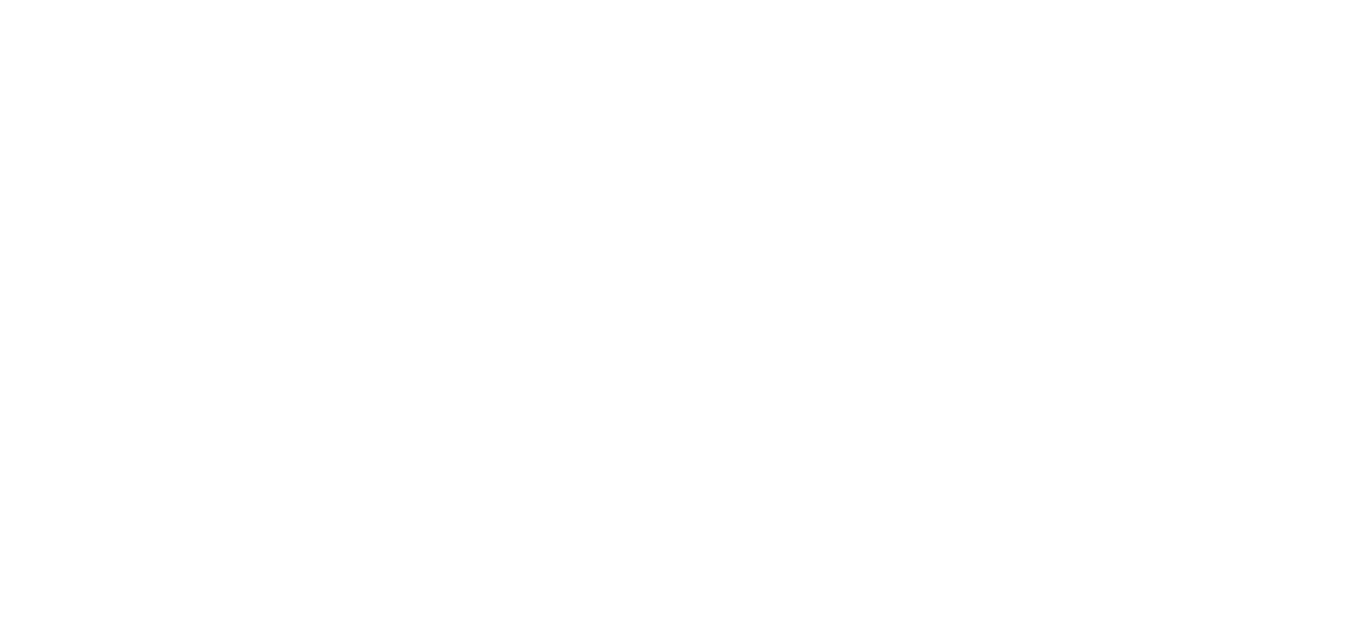 scroll, scrollTop: 0, scrollLeft: 0, axis: both 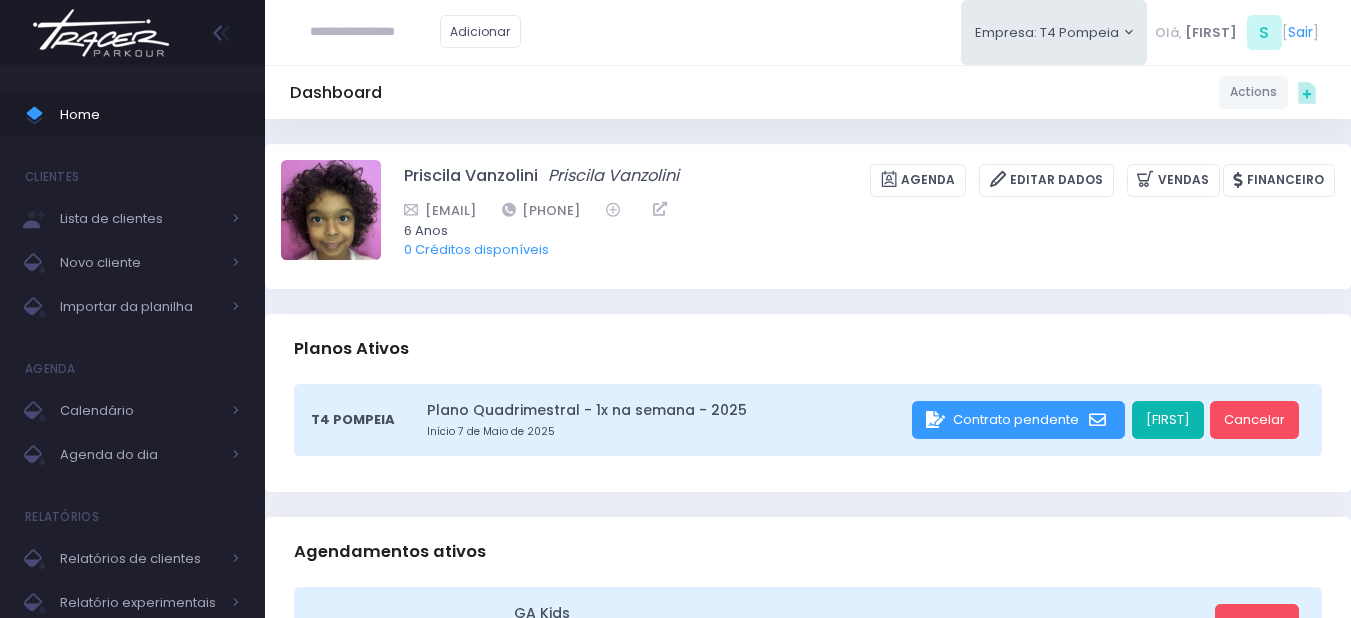 click on "[FIRST]" at bounding box center (1168, 420) 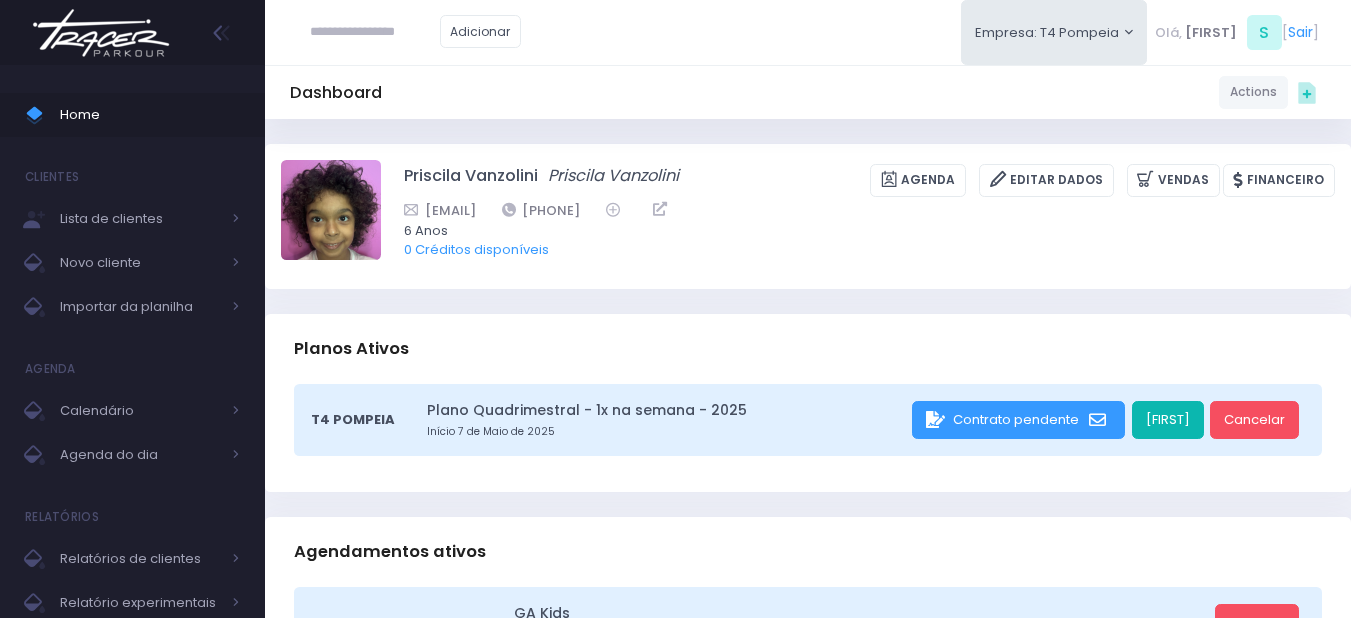 click on "[FIRST]" at bounding box center (1168, 420) 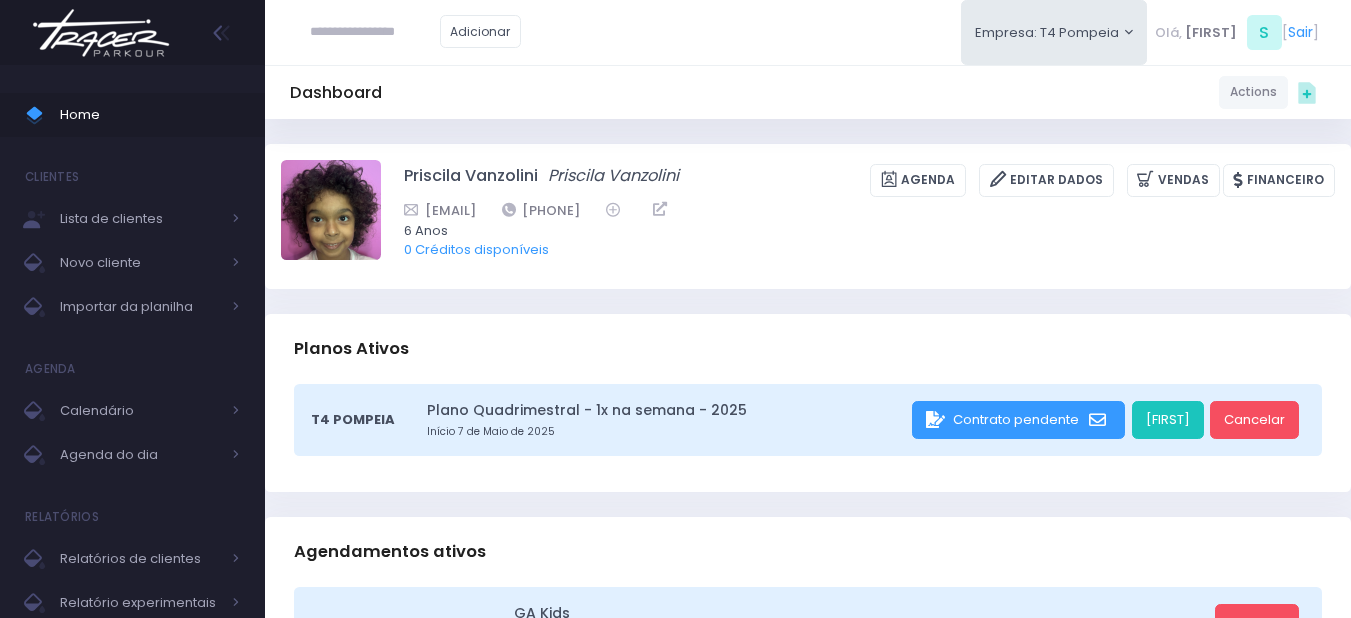 click at bounding box center [101, 33] 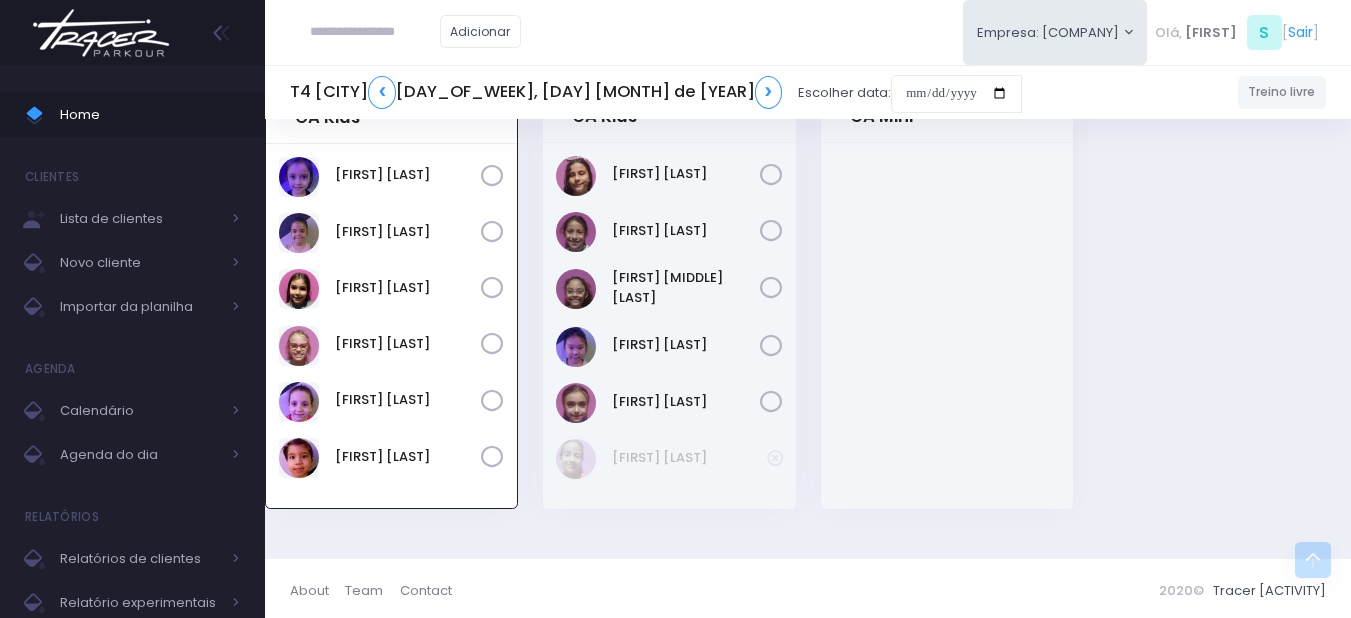 scroll, scrollTop: 492, scrollLeft: 0, axis: vertical 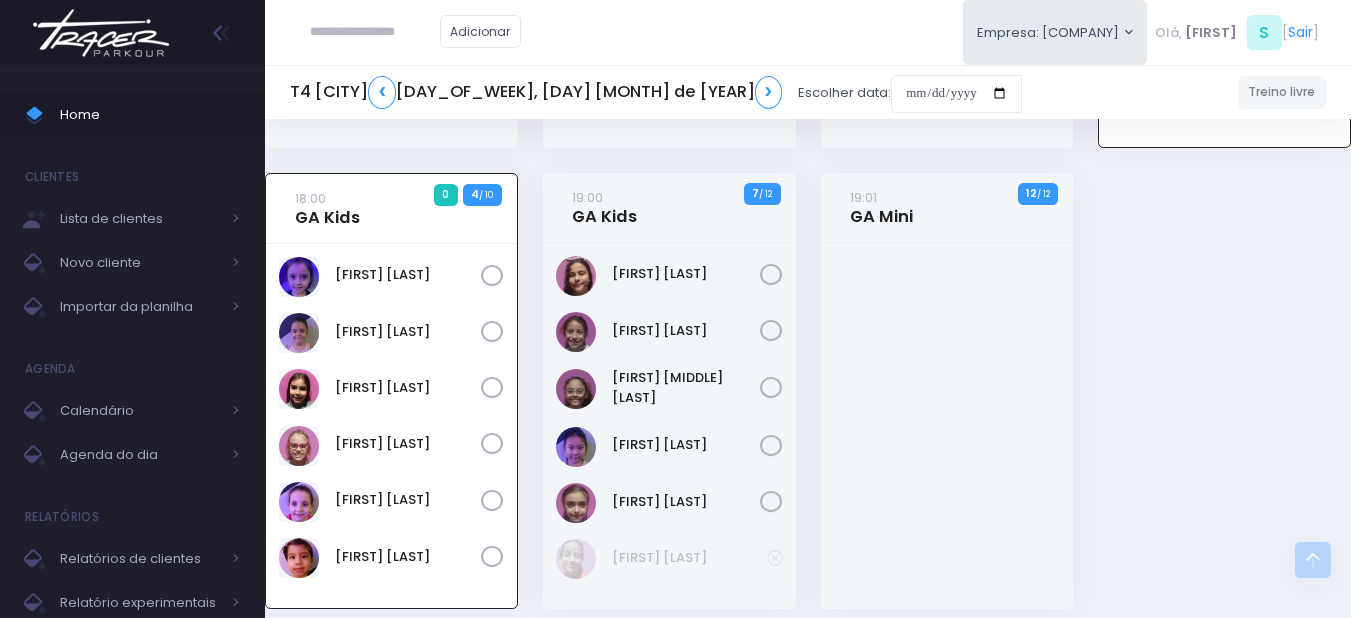click at bounding box center [101, 33] 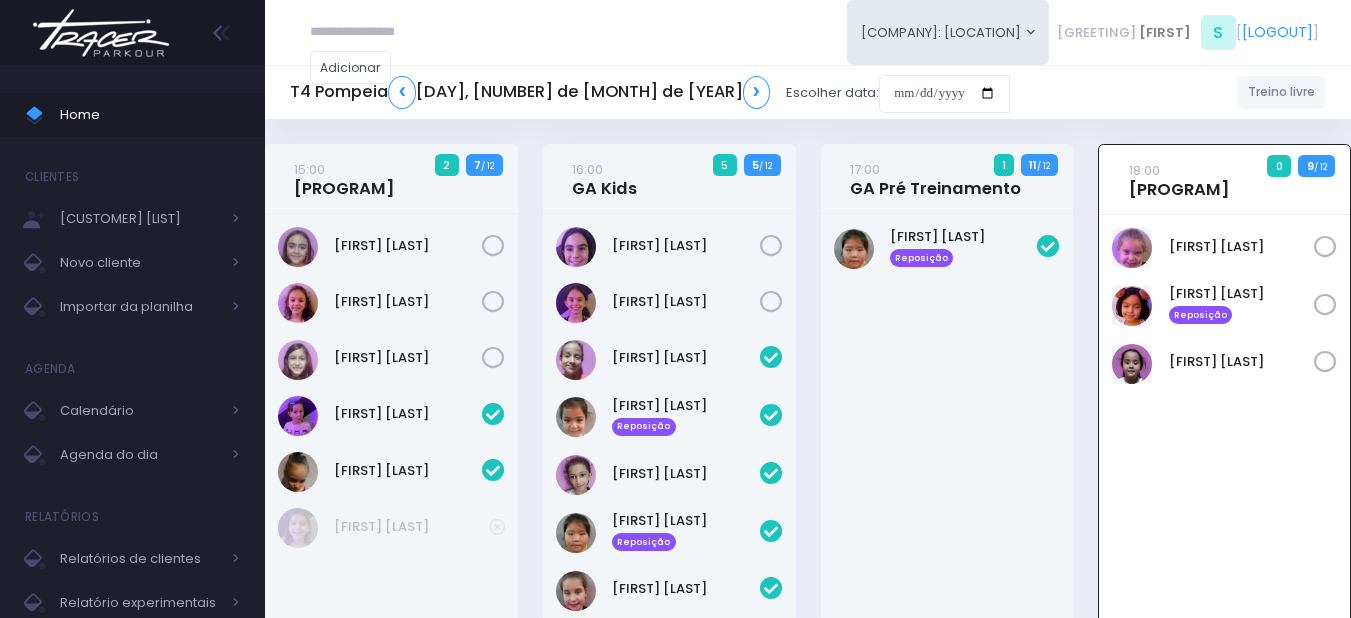 scroll, scrollTop: 144, scrollLeft: 0, axis: vertical 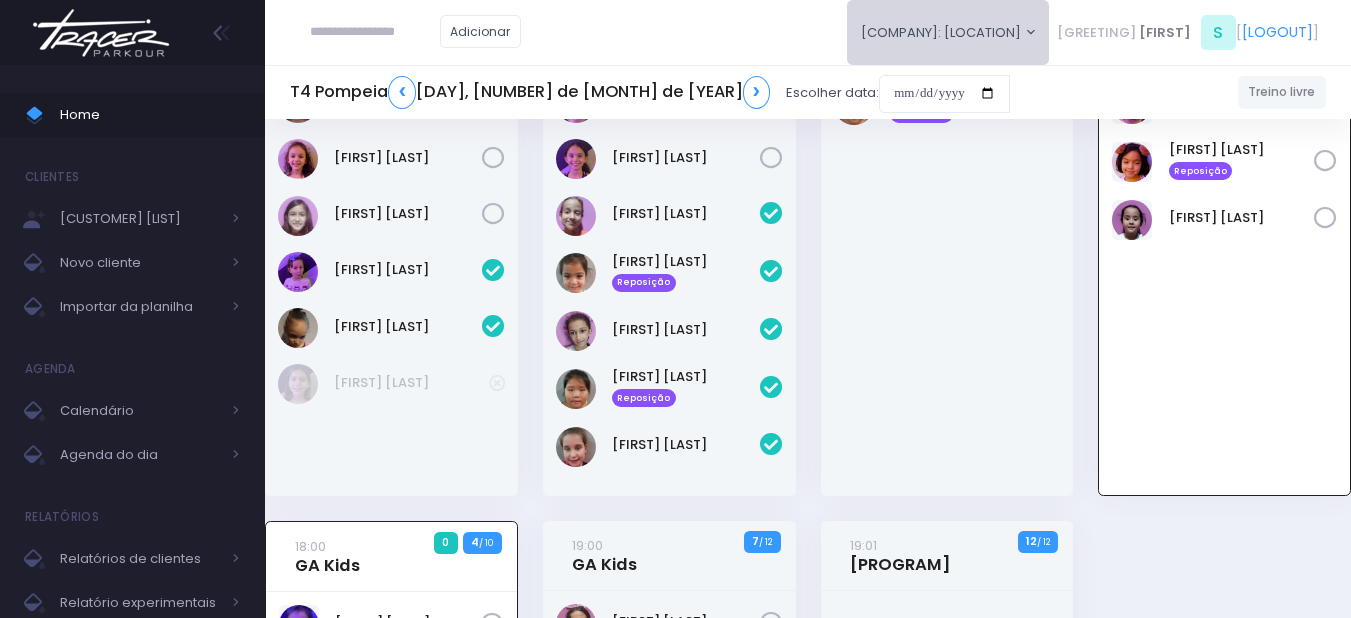 click on "Empresa: T4 Pompeia" at bounding box center [948, 32] 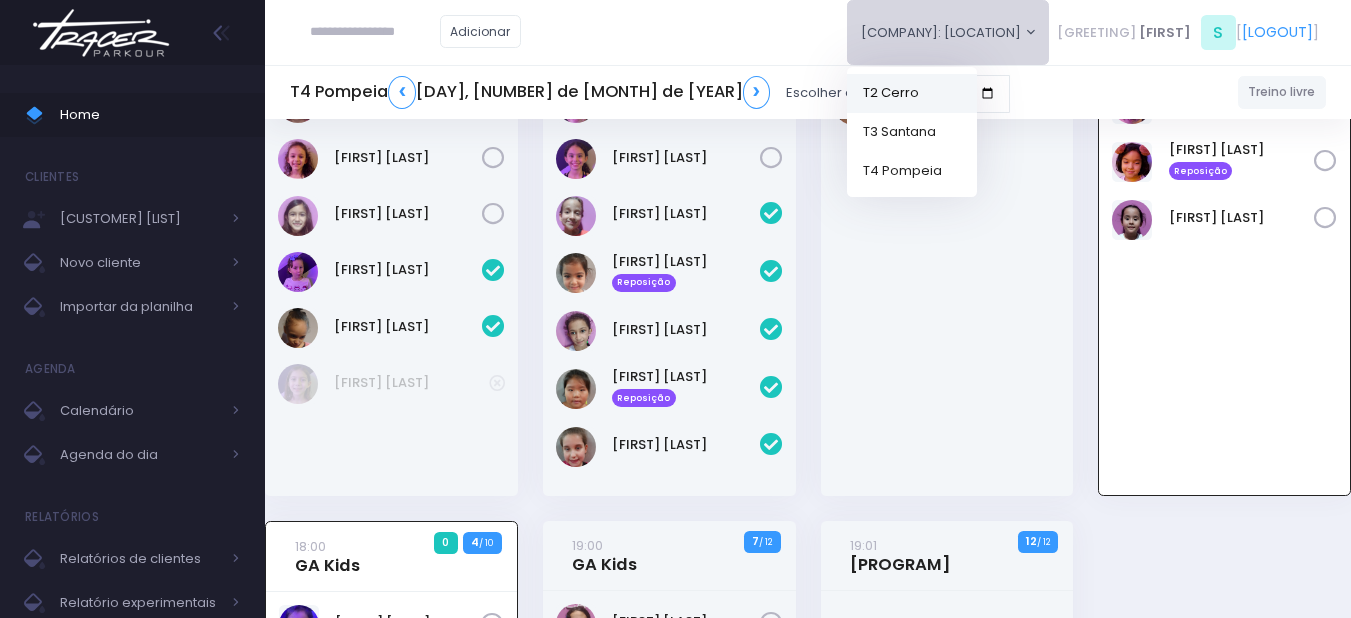 click on "T2 Cerro" at bounding box center (912, 92) 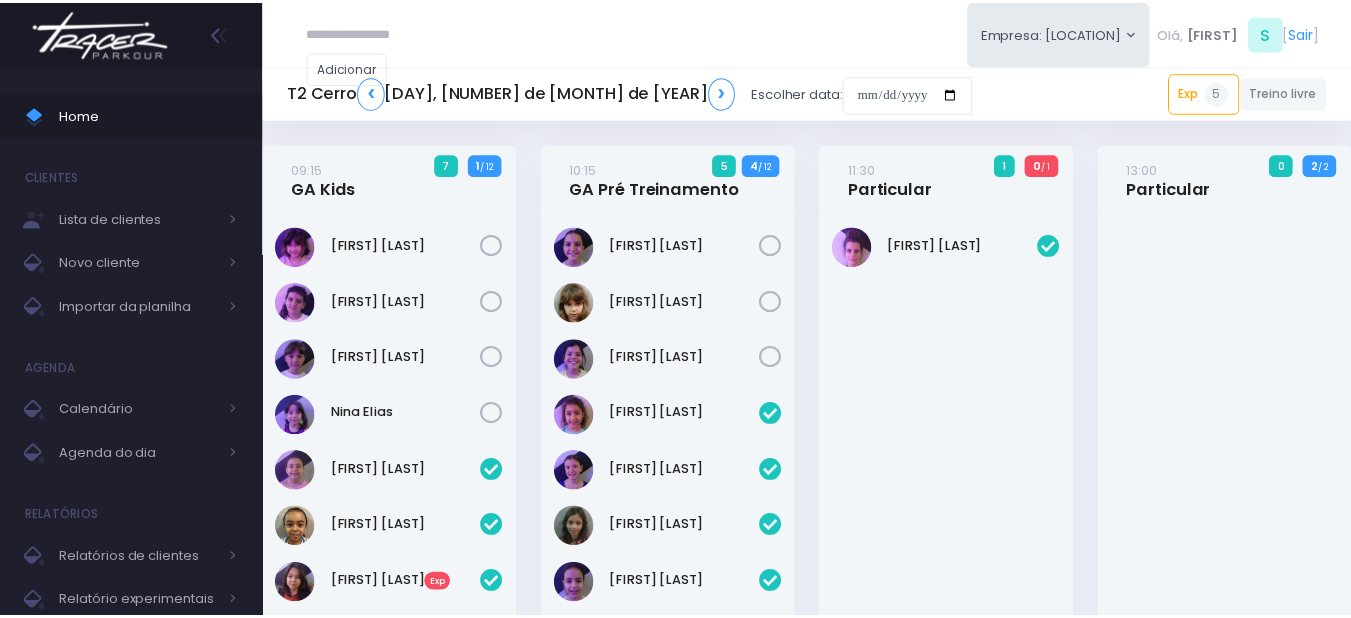 scroll, scrollTop: 0, scrollLeft: 0, axis: both 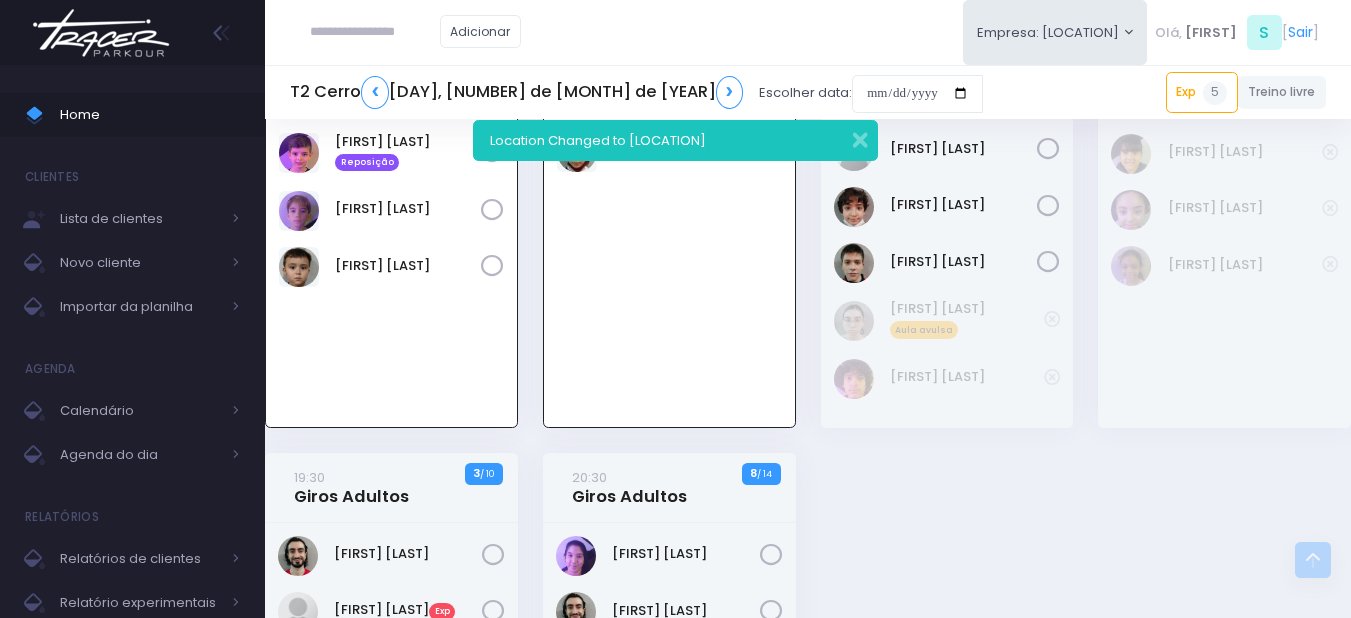 click at bounding box center [101, 33] 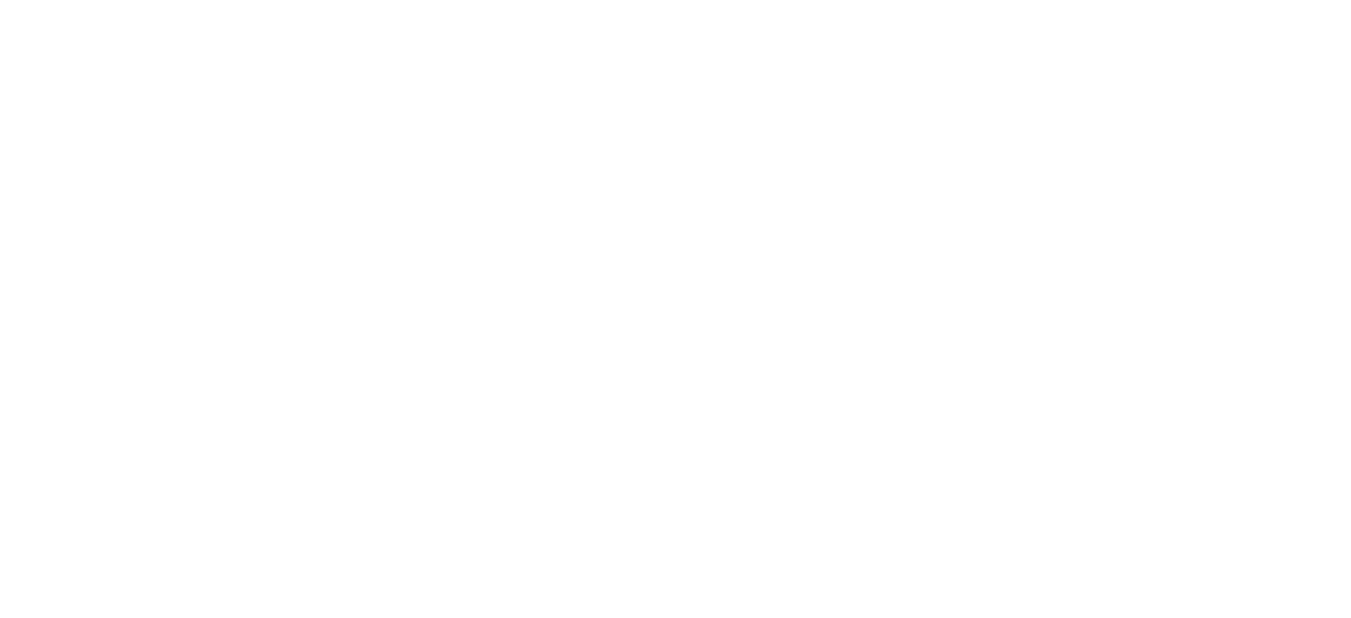 scroll, scrollTop: 2032, scrollLeft: 0, axis: vertical 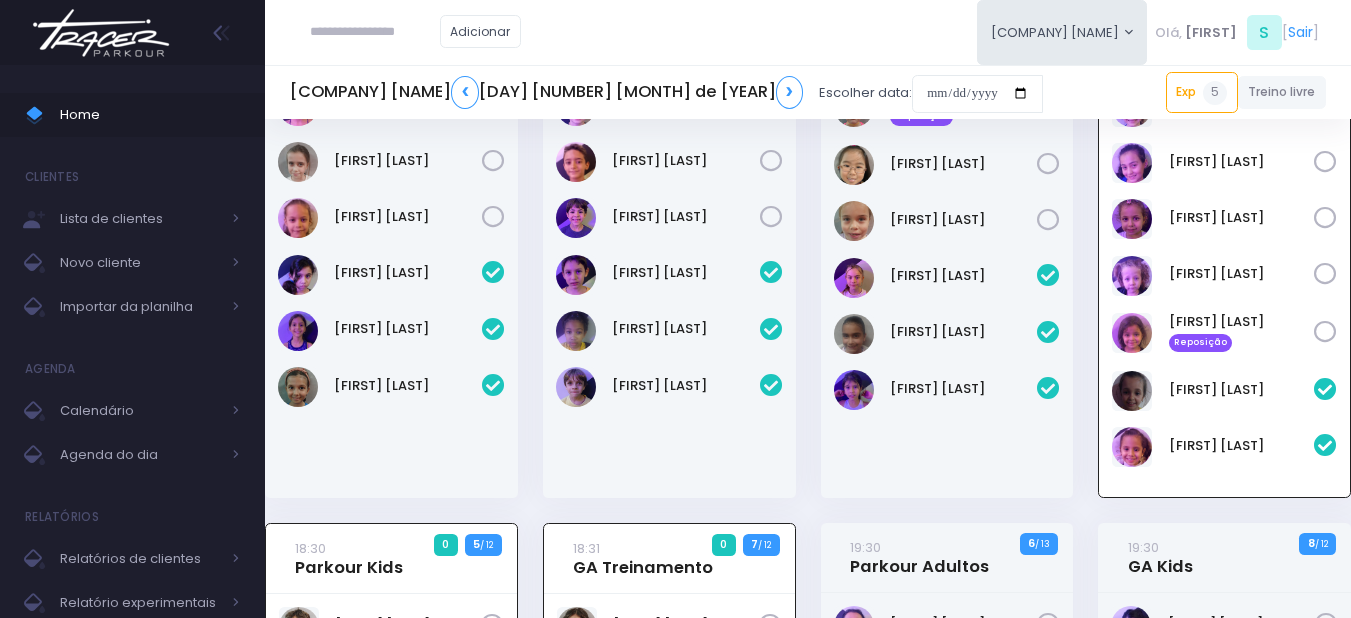 click at bounding box center [101, 33] 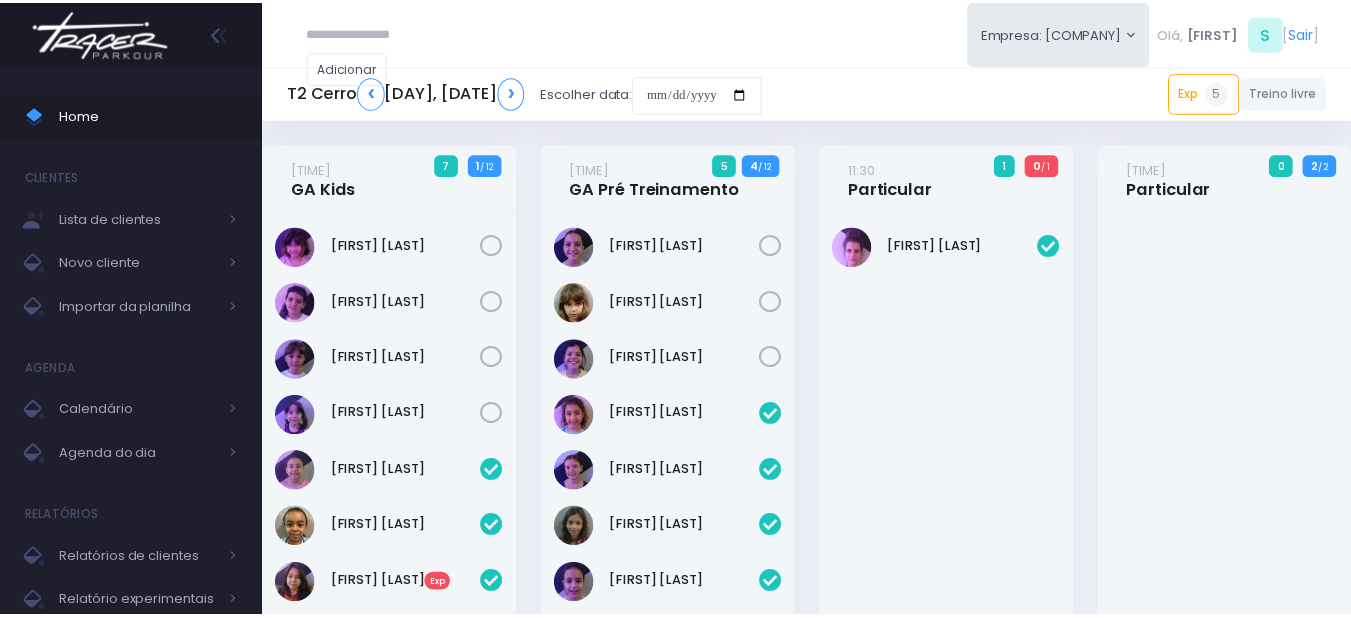 scroll, scrollTop: 0, scrollLeft: 0, axis: both 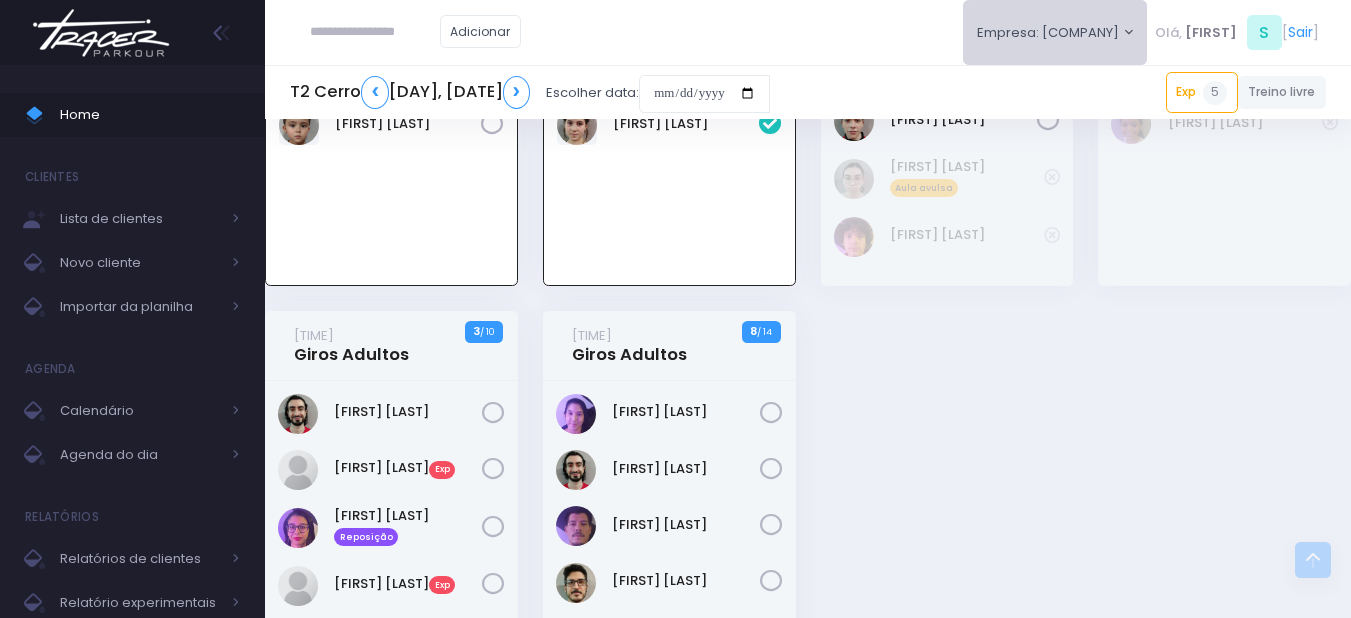 click on "Empresa: T2 Cerro" at bounding box center (1055, 32) 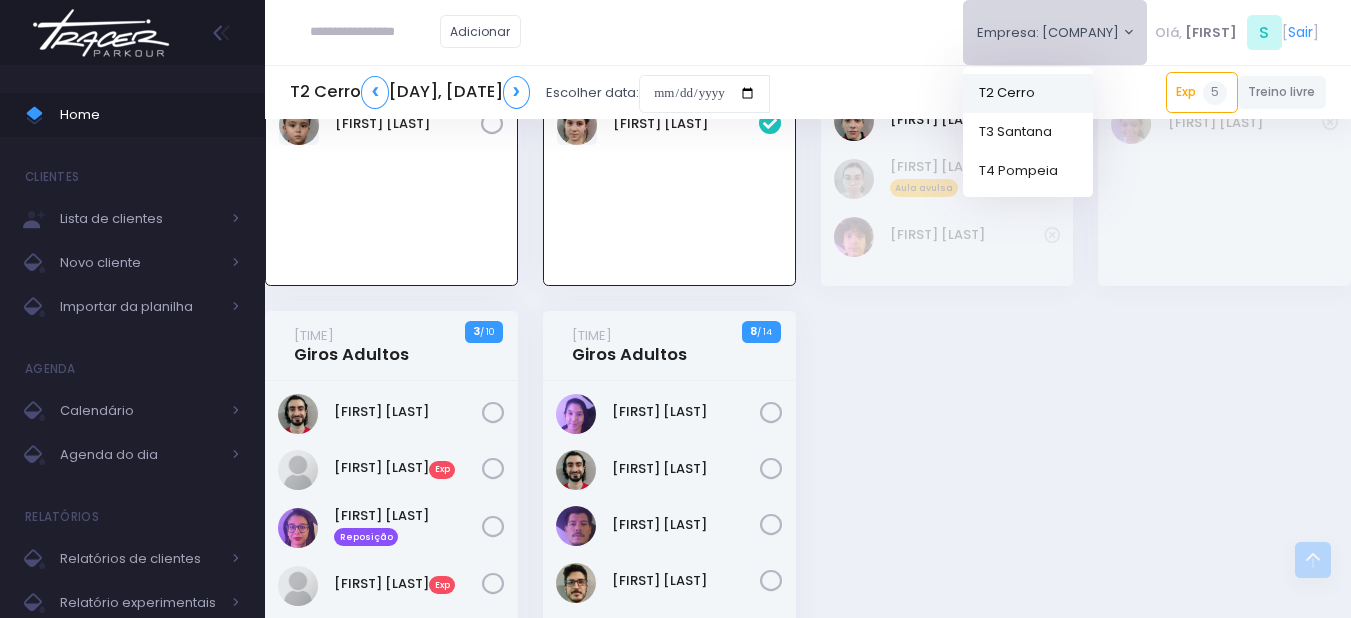 click on "T2 Cerro" at bounding box center (1028, 92) 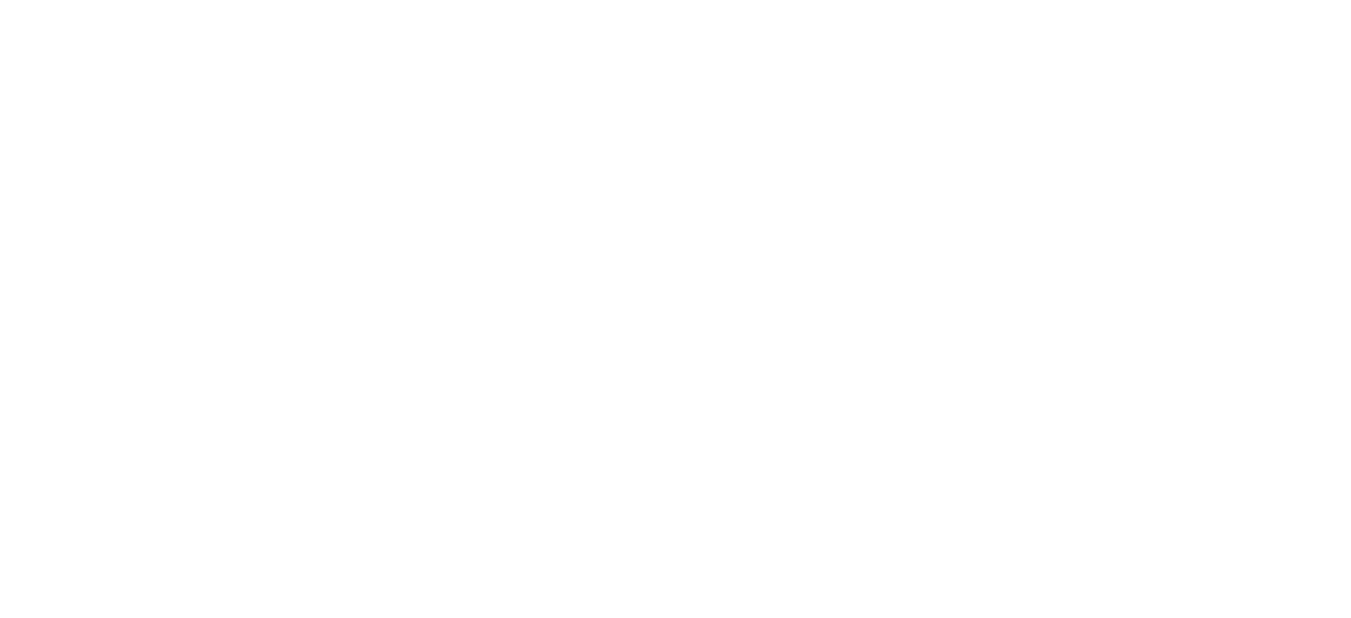 scroll, scrollTop: 2032, scrollLeft: 0, axis: vertical 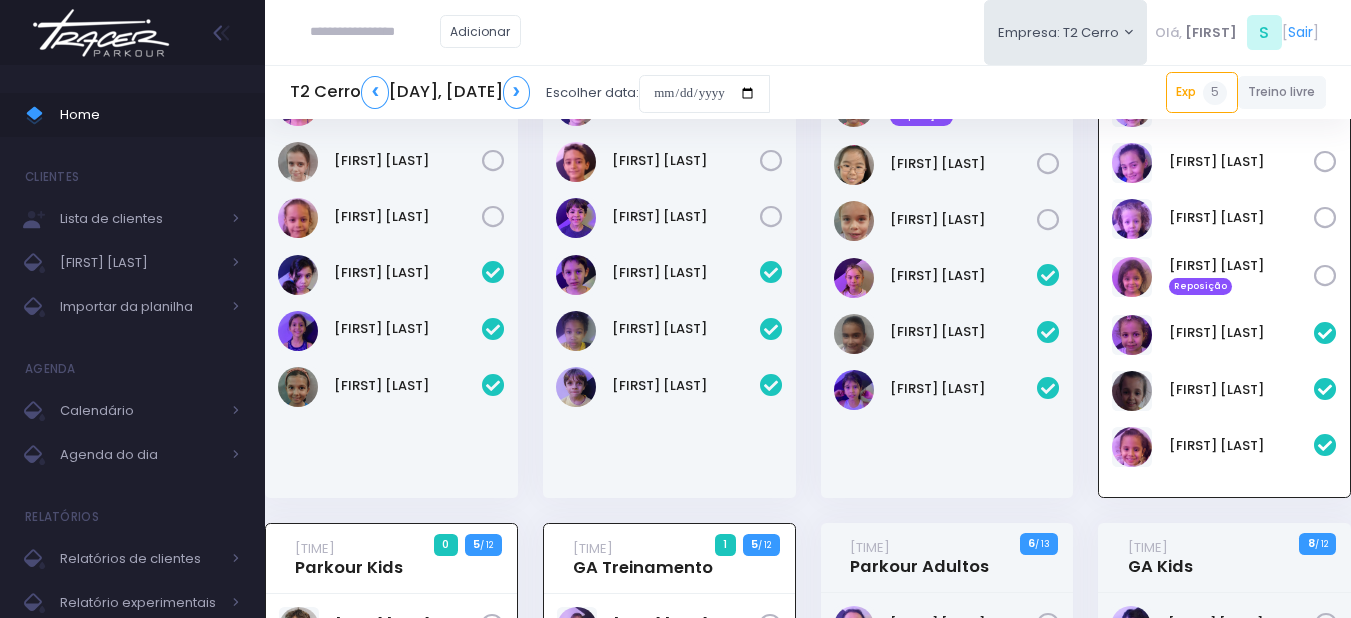 click at bounding box center (101, 33) 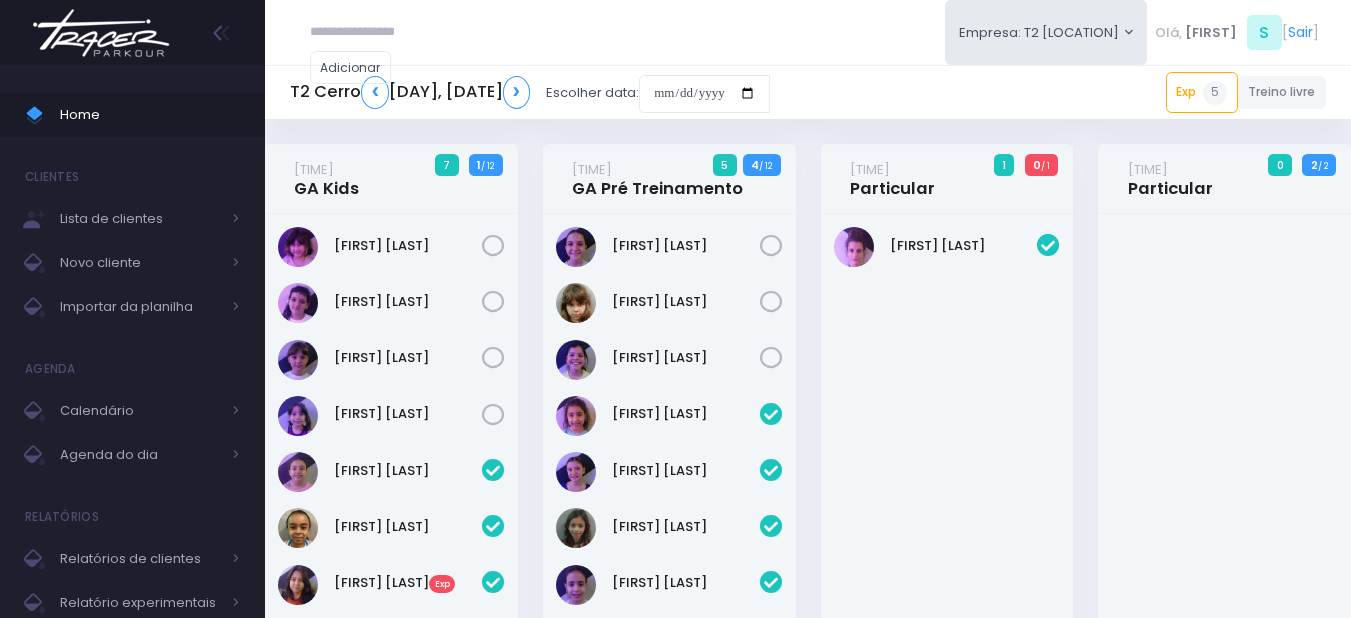 scroll, scrollTop: 2032, scrollLeft: 0, axis: vertical 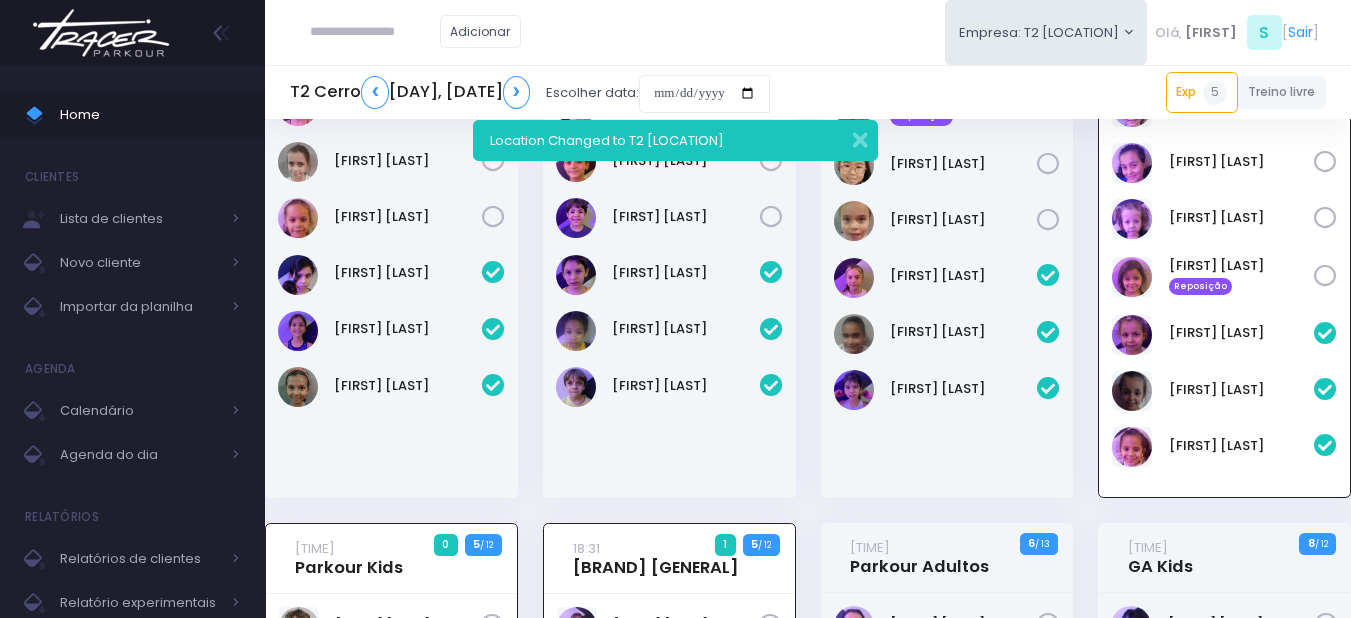 click at bounding box center (375, 32) 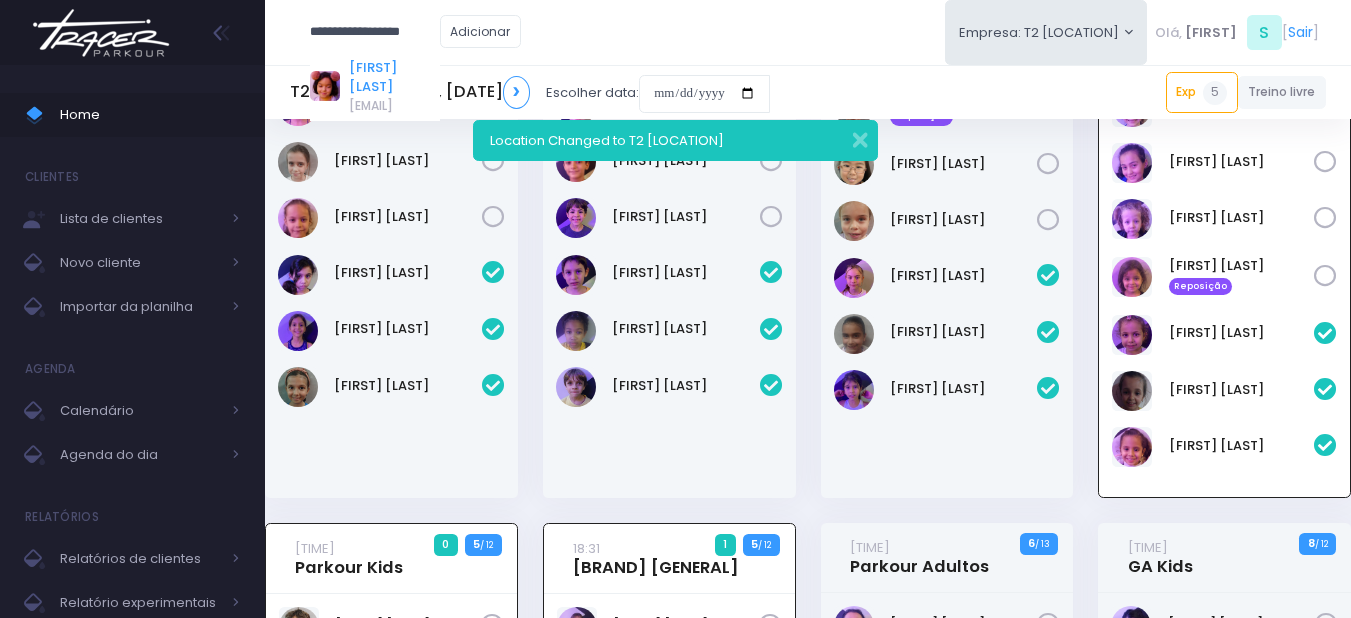 click on "Julia Kallas Cohen" at bounding box center (394, 77) 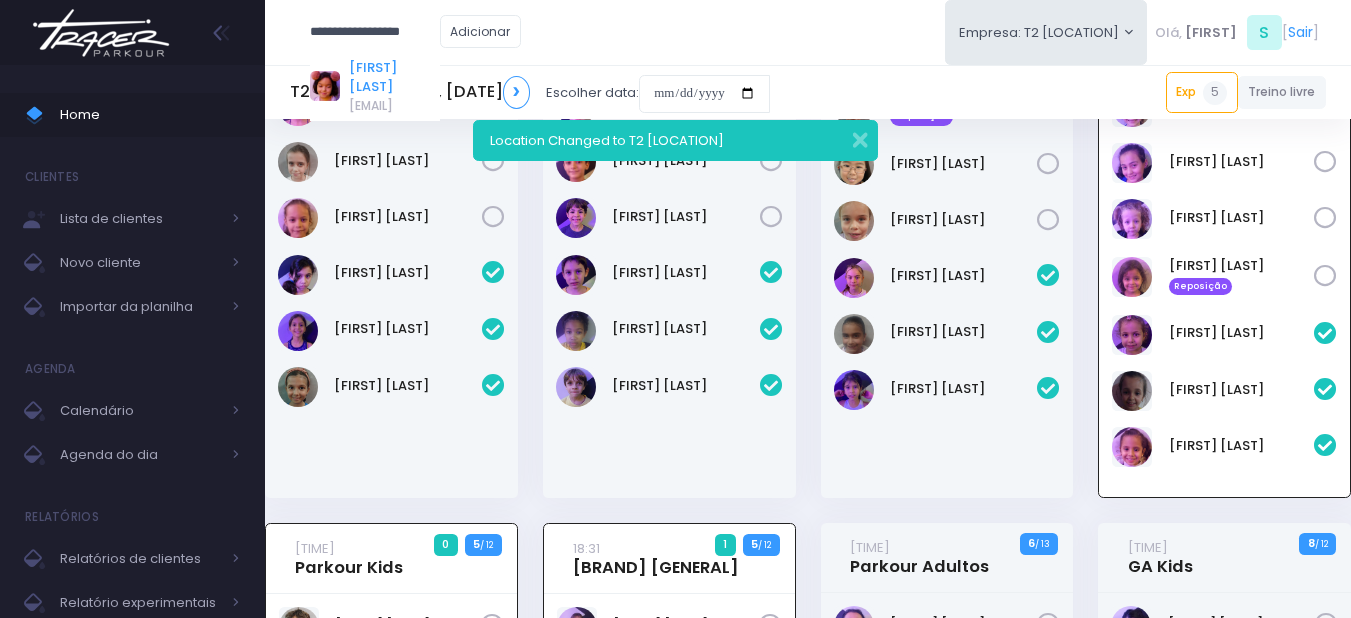 scroll, scrollTop: 0, scrollLeft: 0, axis: both 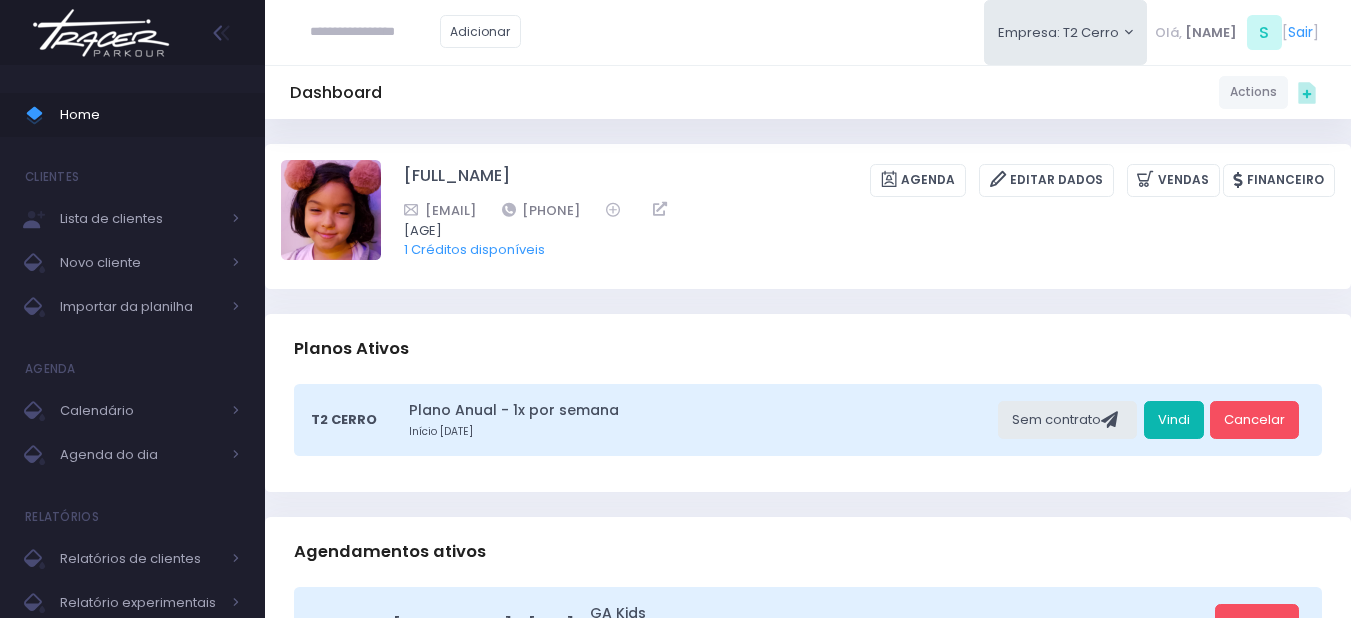 click on "Vindi" at bounding box center (1174, 420) 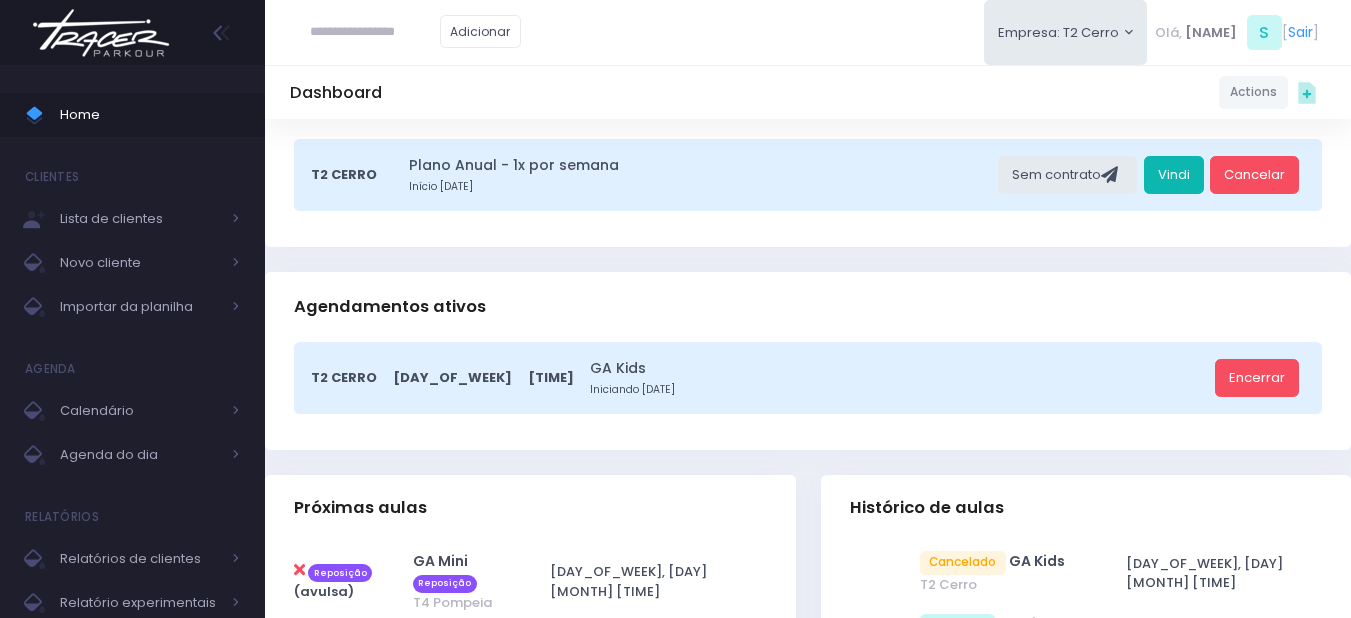 scroll, scrollTop: 200, scrollLeft: 0, axis: vertical 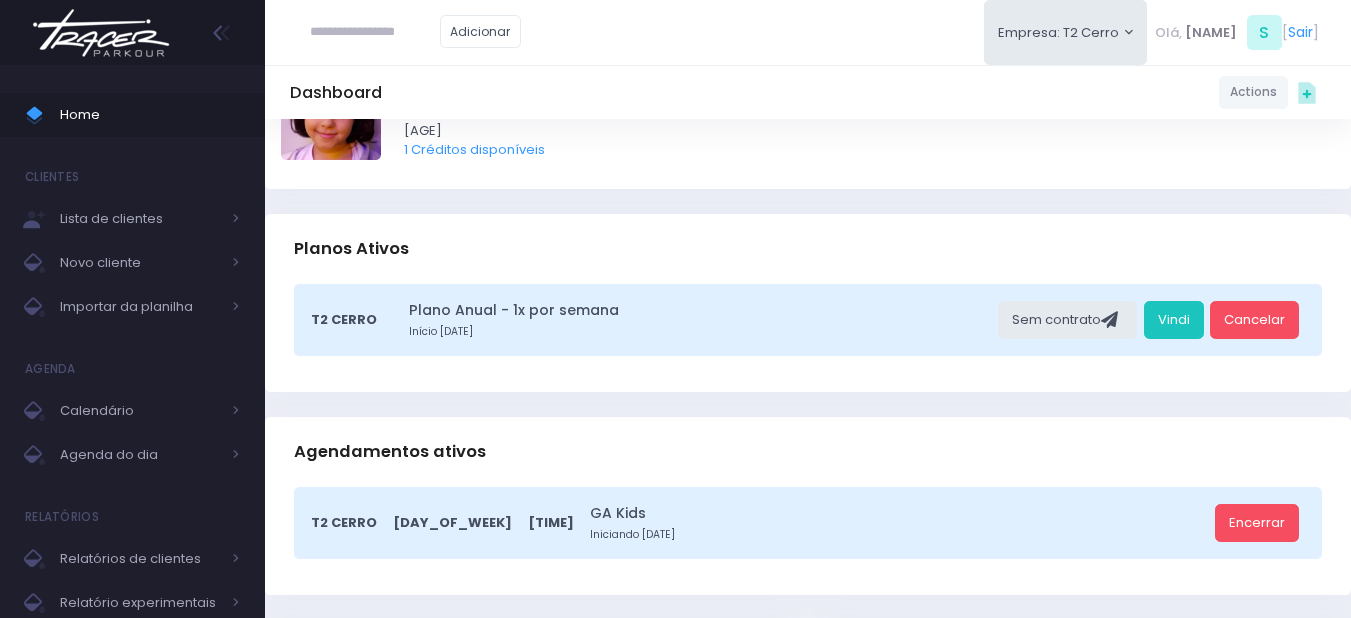 click at bounding box center [101, 33] 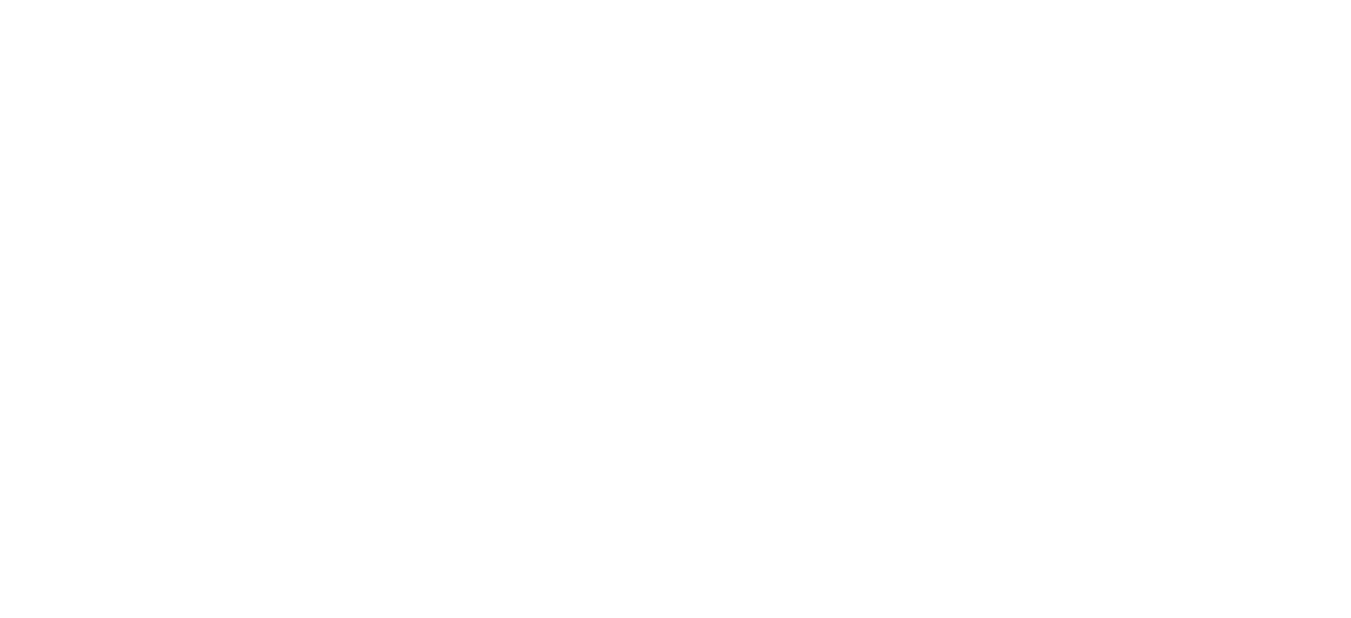 scroll, scrollTop: 2032, scrollLeft: 0, axis: vertical 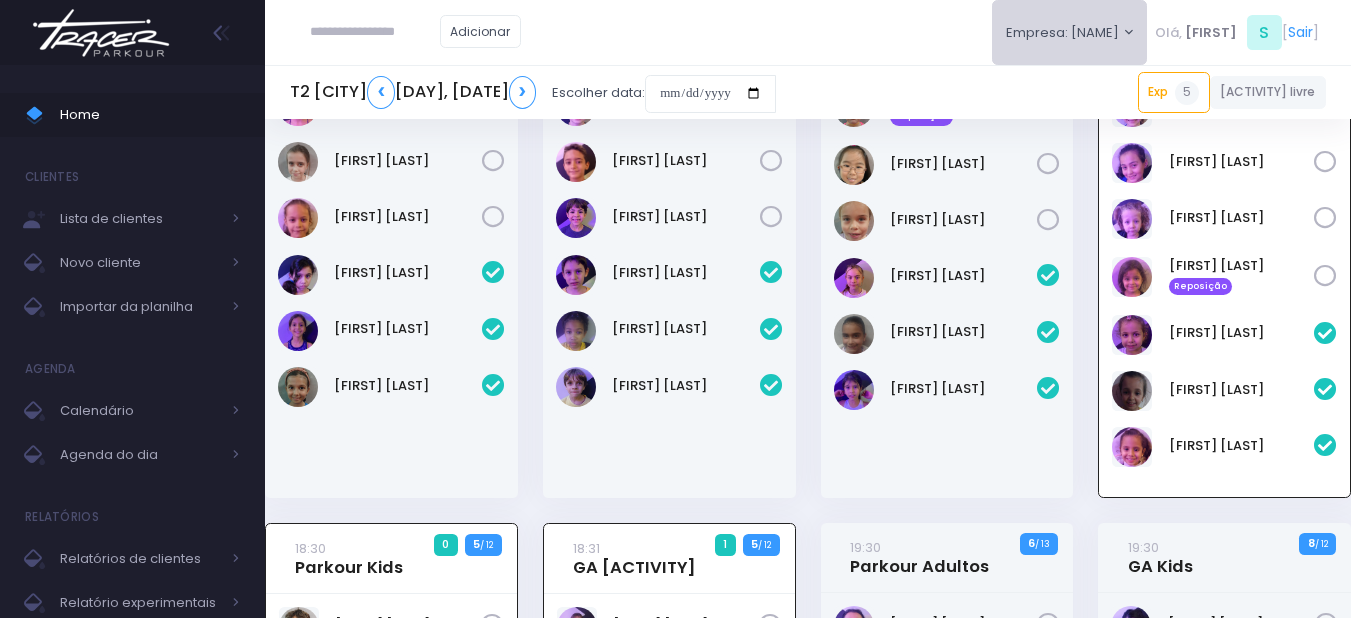 click on "Empresa: T2 Cerro" at bounding box center (1070, 32) 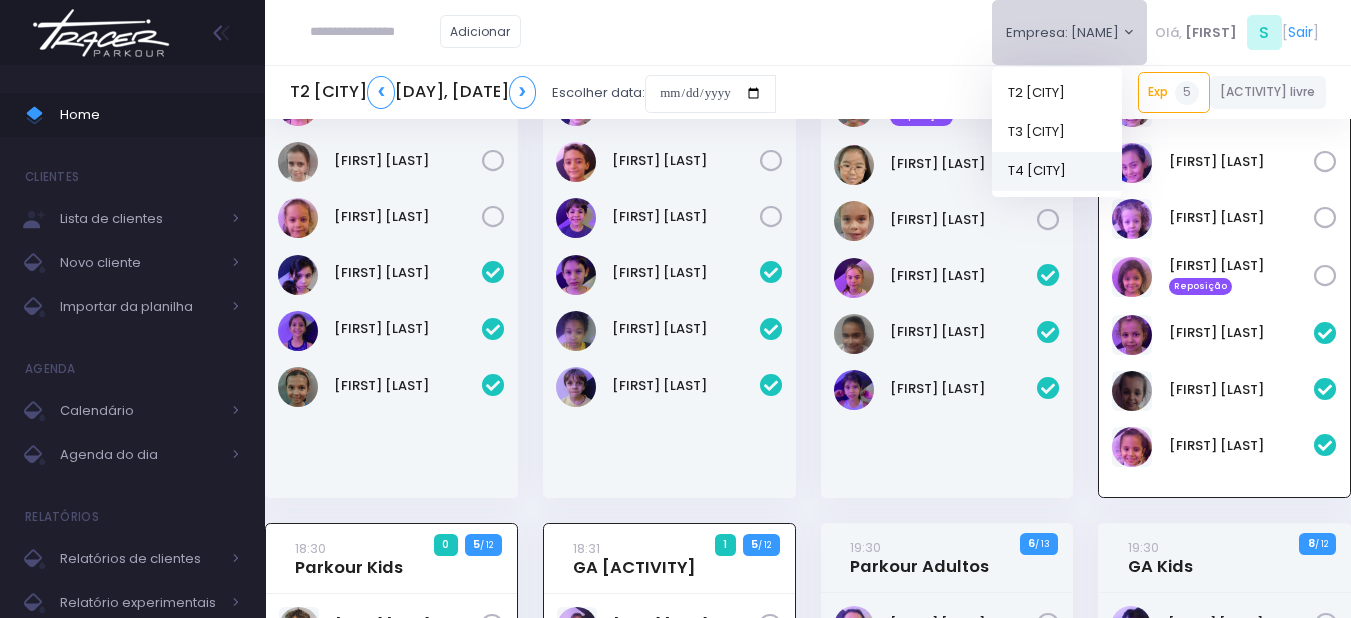 click on "T4 Pompeia" at bounding box center [1057, 170] 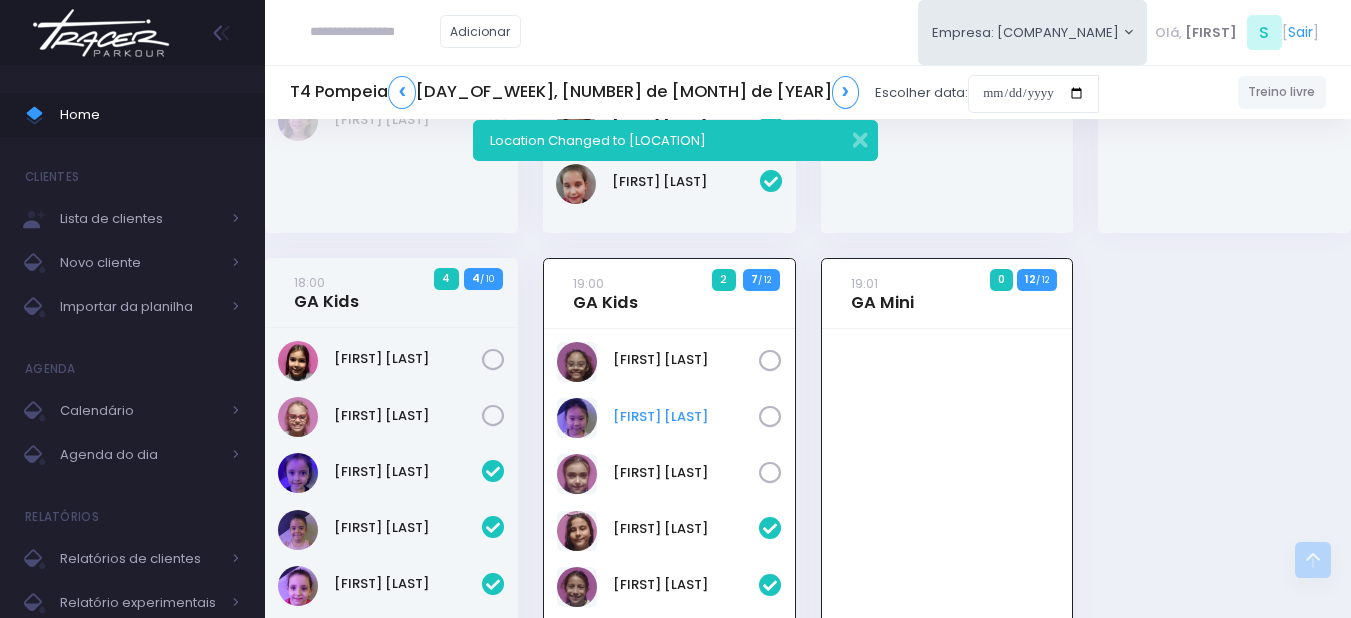 scroll, scrollTop: 394, scrollLeft: 0, axis: vertical 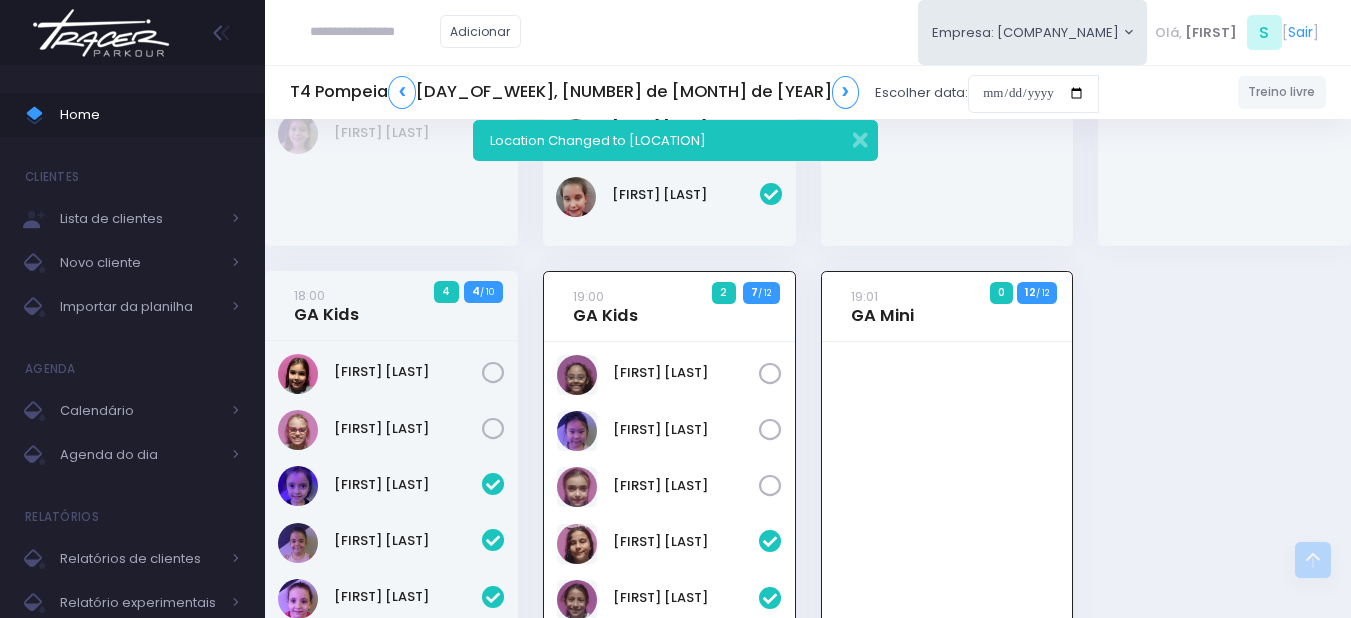 click at bounding box center [101, 33] 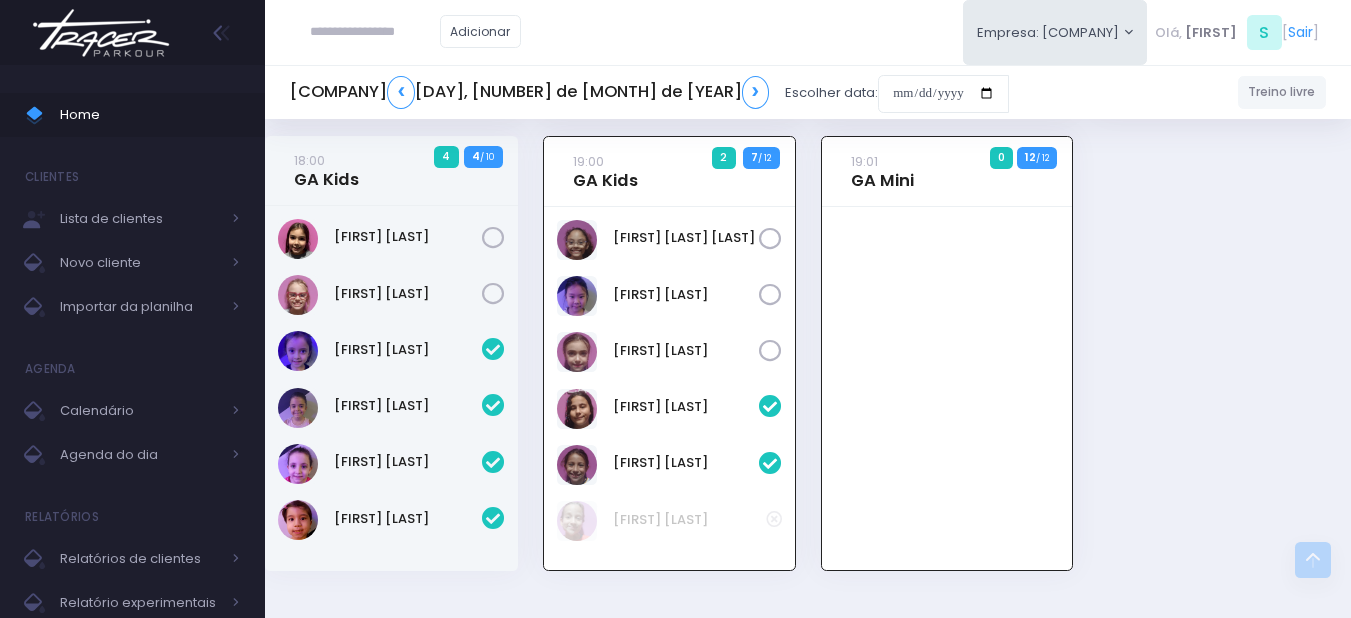 scroll, scrollTop: 494, scrollLeft: 0, axis: vertical 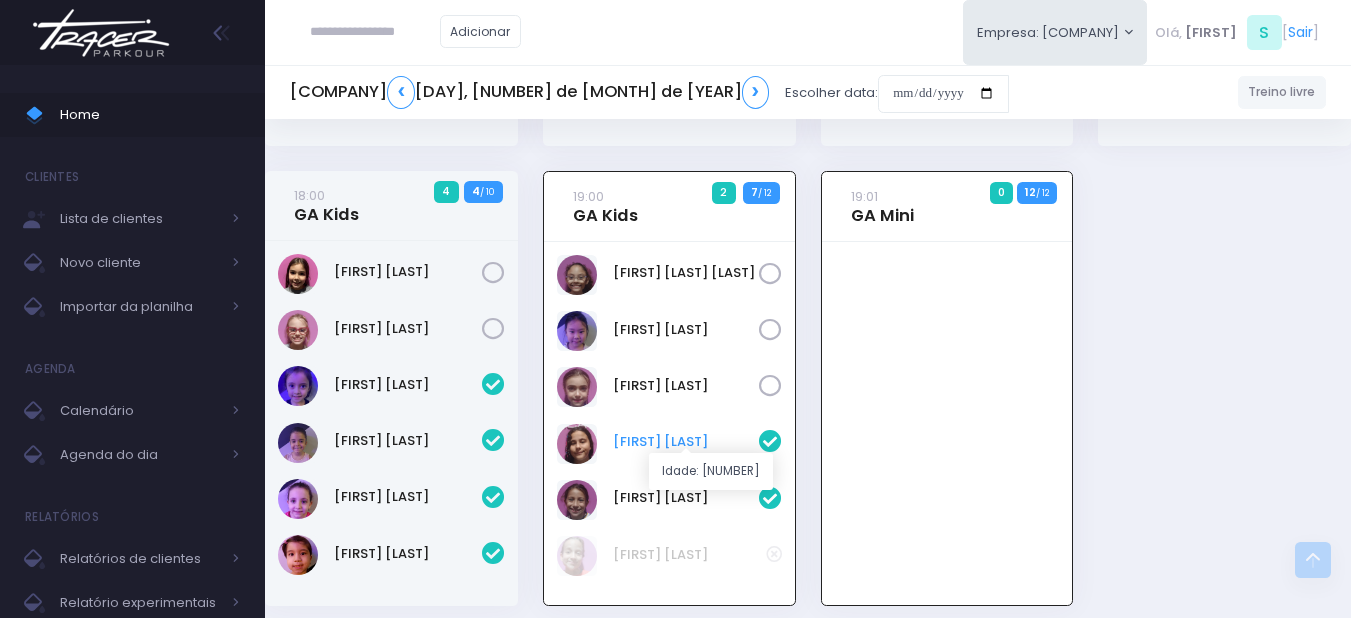click on "[FIRST] [LAST]" at bounding box center [686, 442] 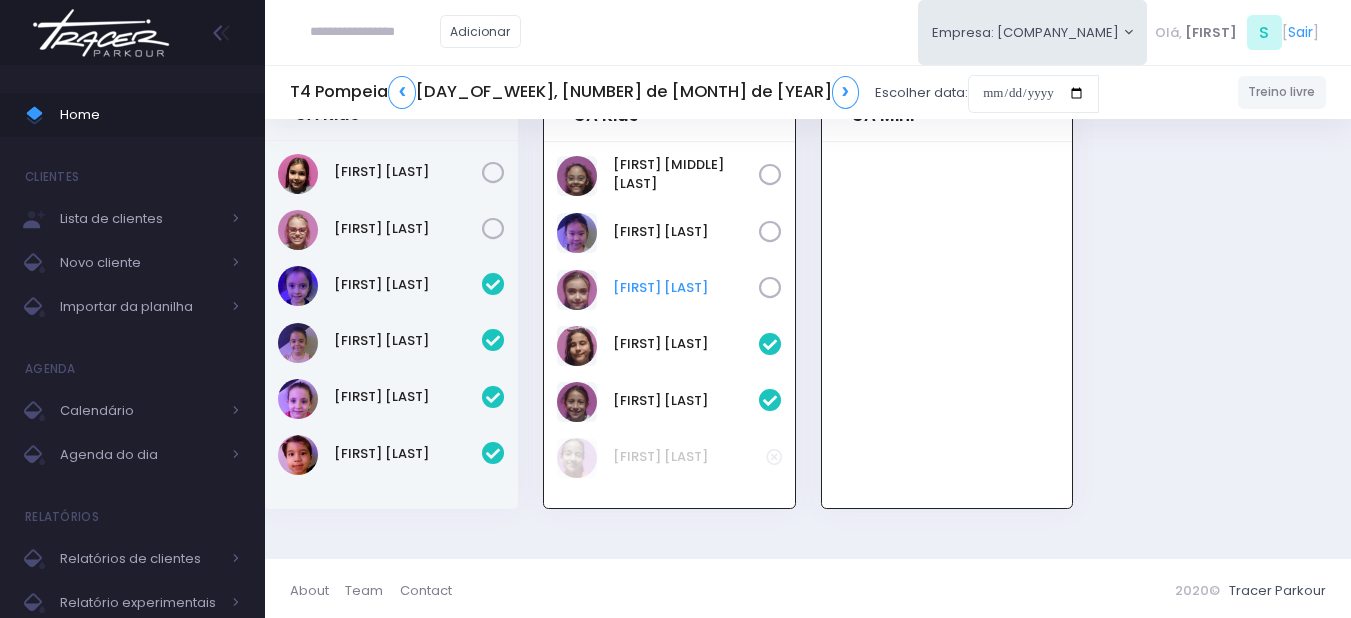 scroll, scrollTop: 494, scrollLeft: 0, axis: vertical 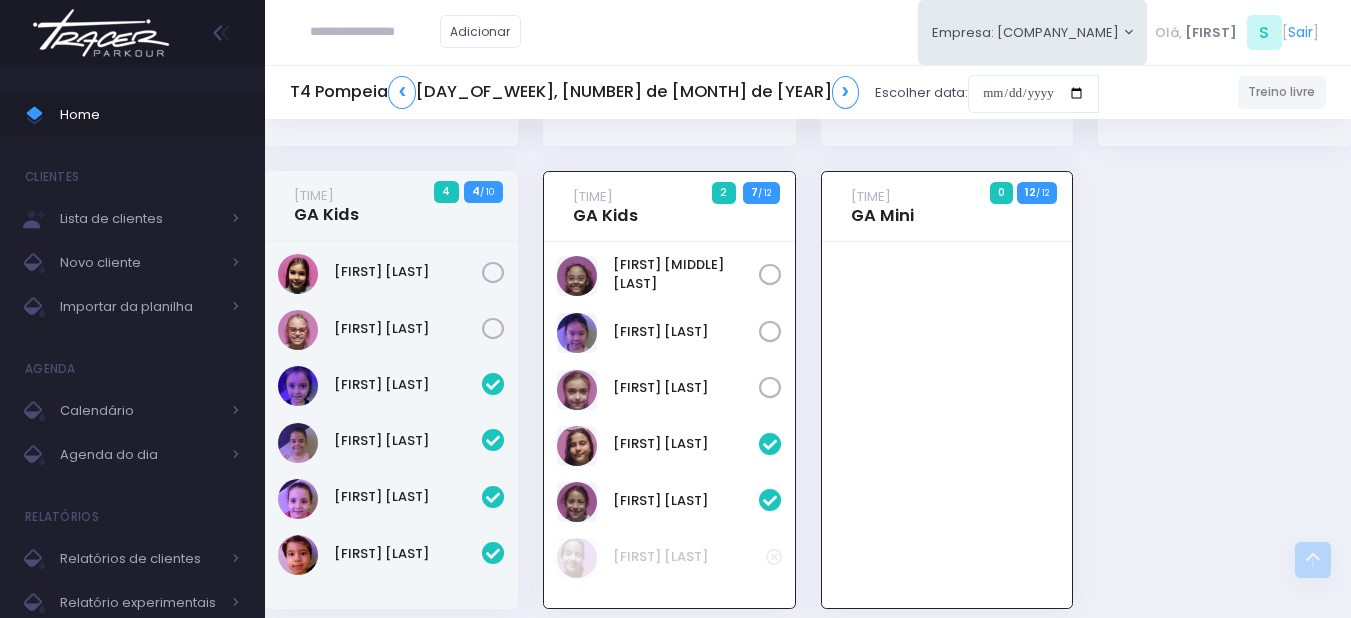 click at bounding box center (770, 275) 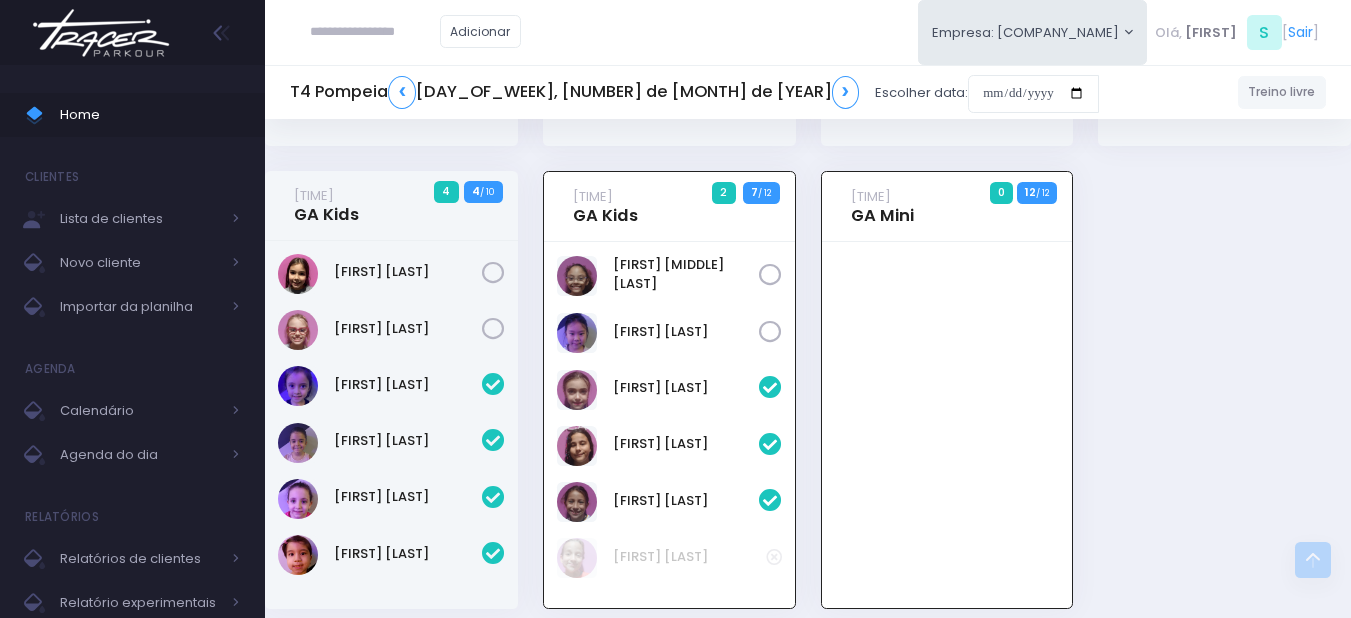 click at bounding box center (101, 33) 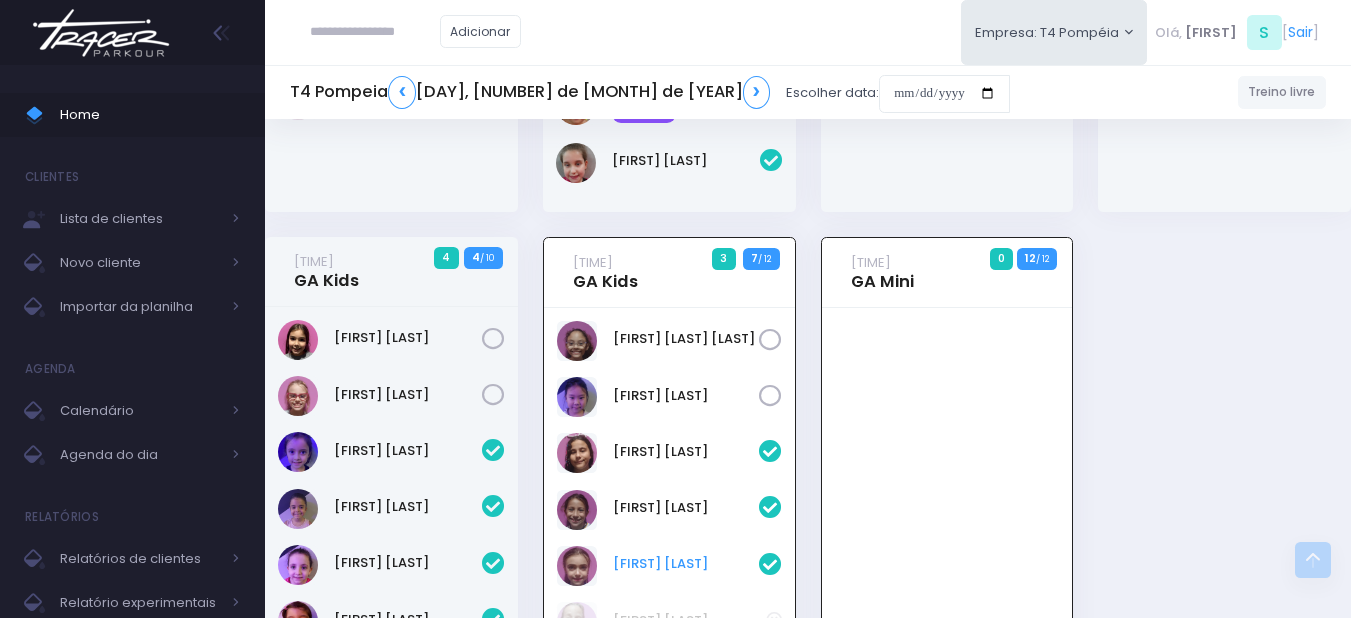 scroll, scrollTop: 394, scrollLeft: 0, axis: vertical 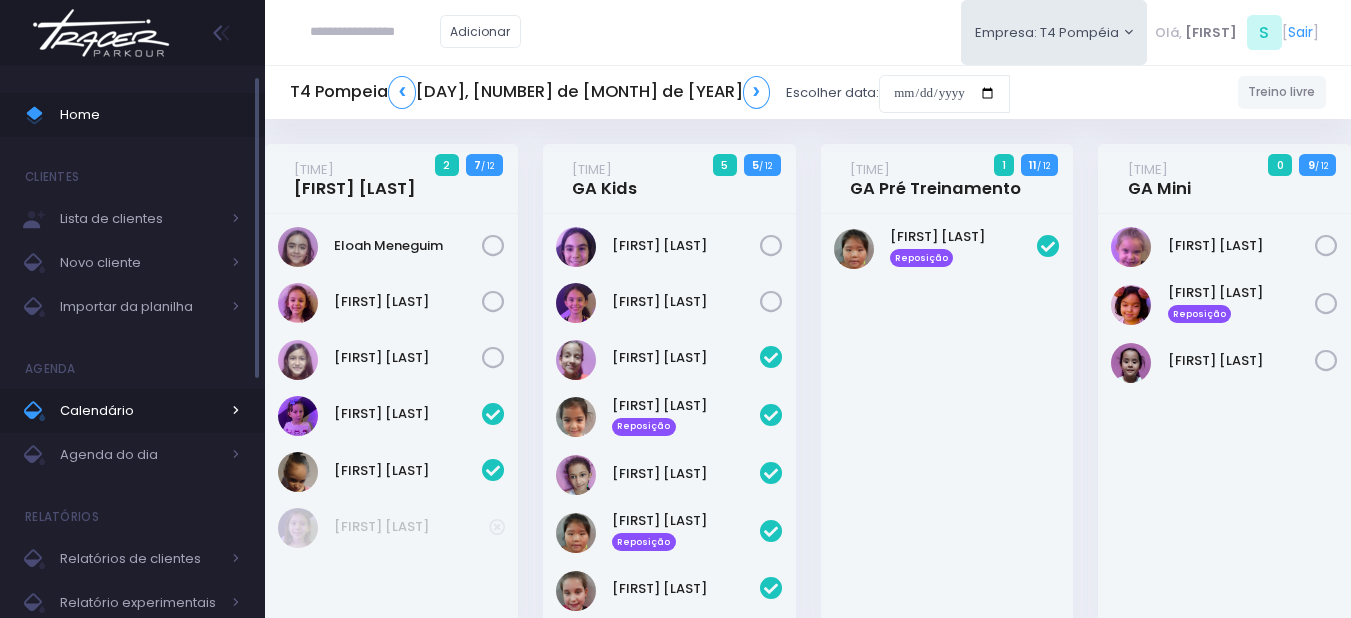click on "Calendário" at bounding box center [140, 411] 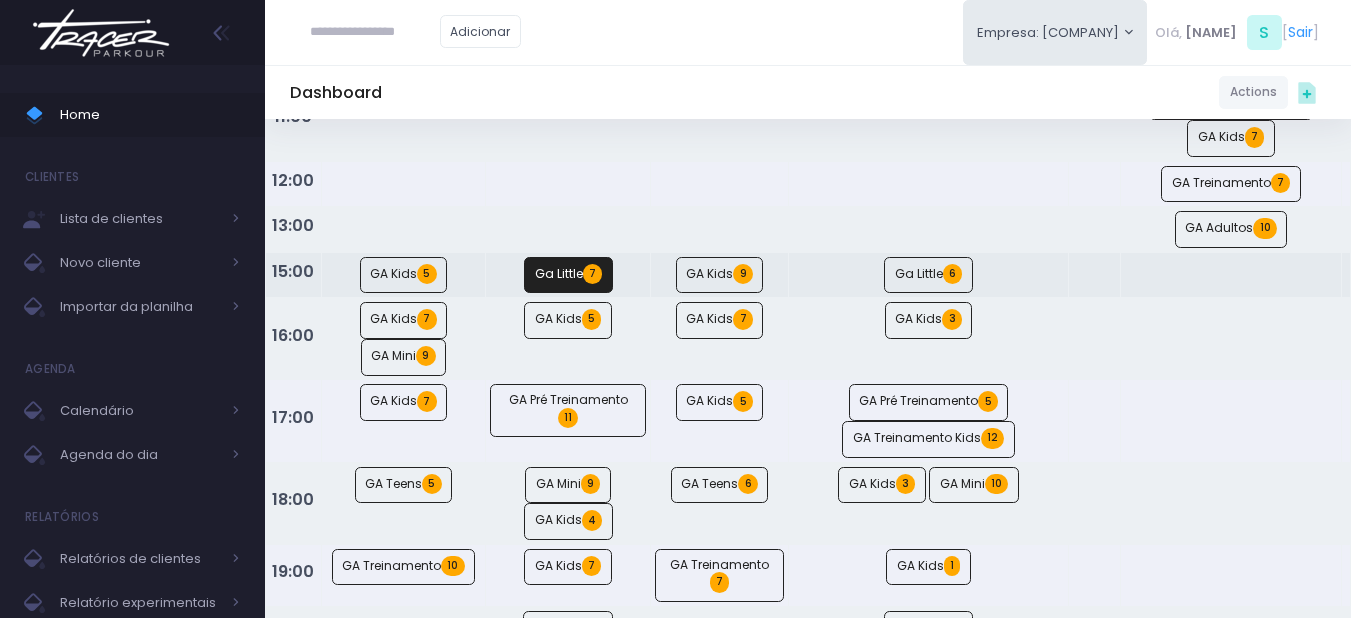 scroll, scrollTop: 200, scrollLeft: 0, axis: vertical 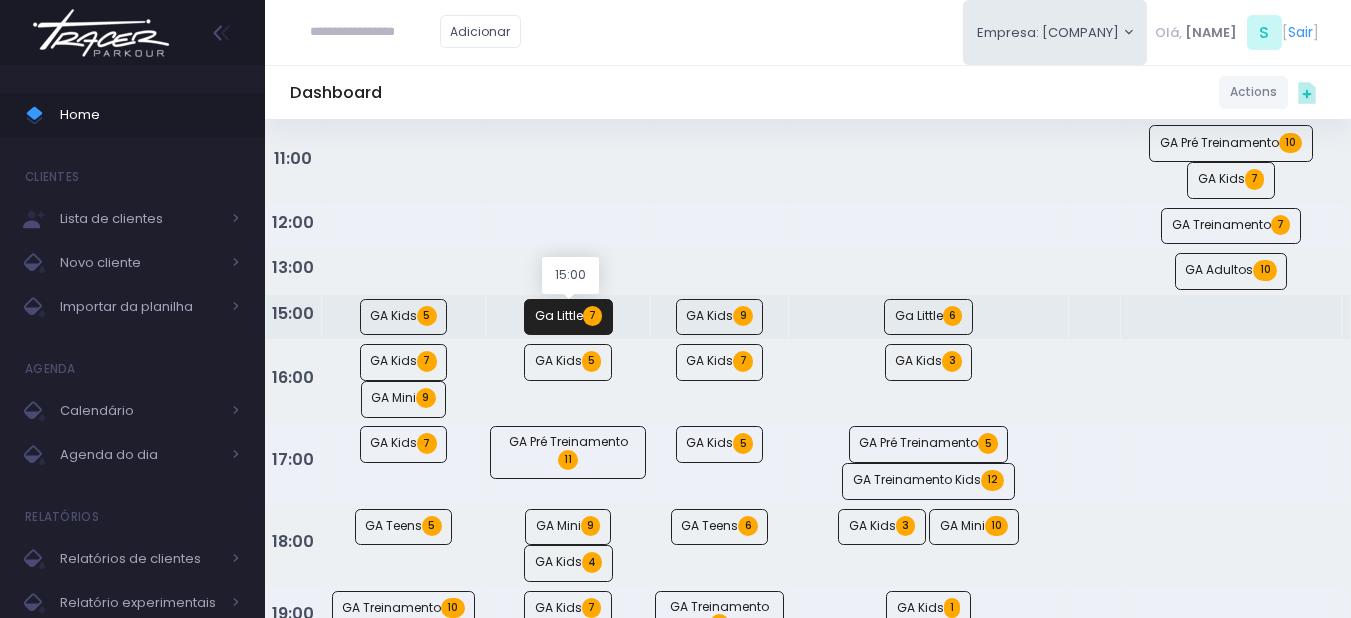 click on "Ga Little  7" at bounding box center (568, 317) 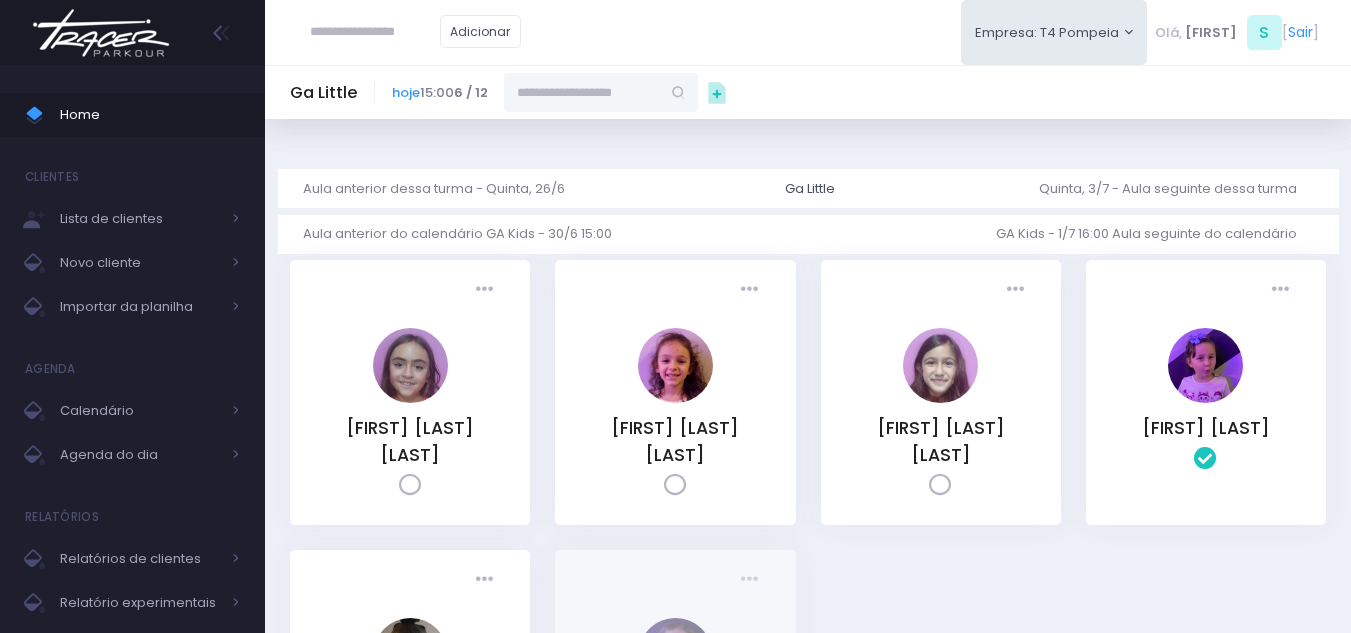scroll, scrollTop: 0, scrollLeft: 0, axis: both 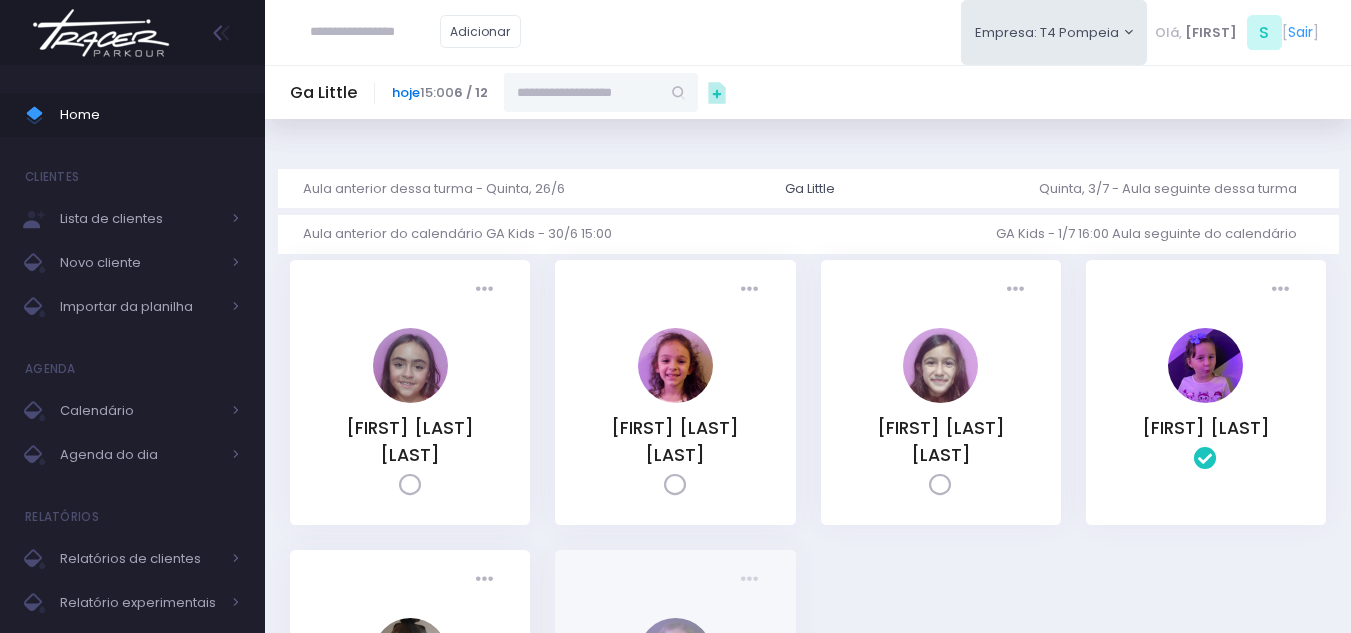 click on "hoje" at bounding box center (406, 92) 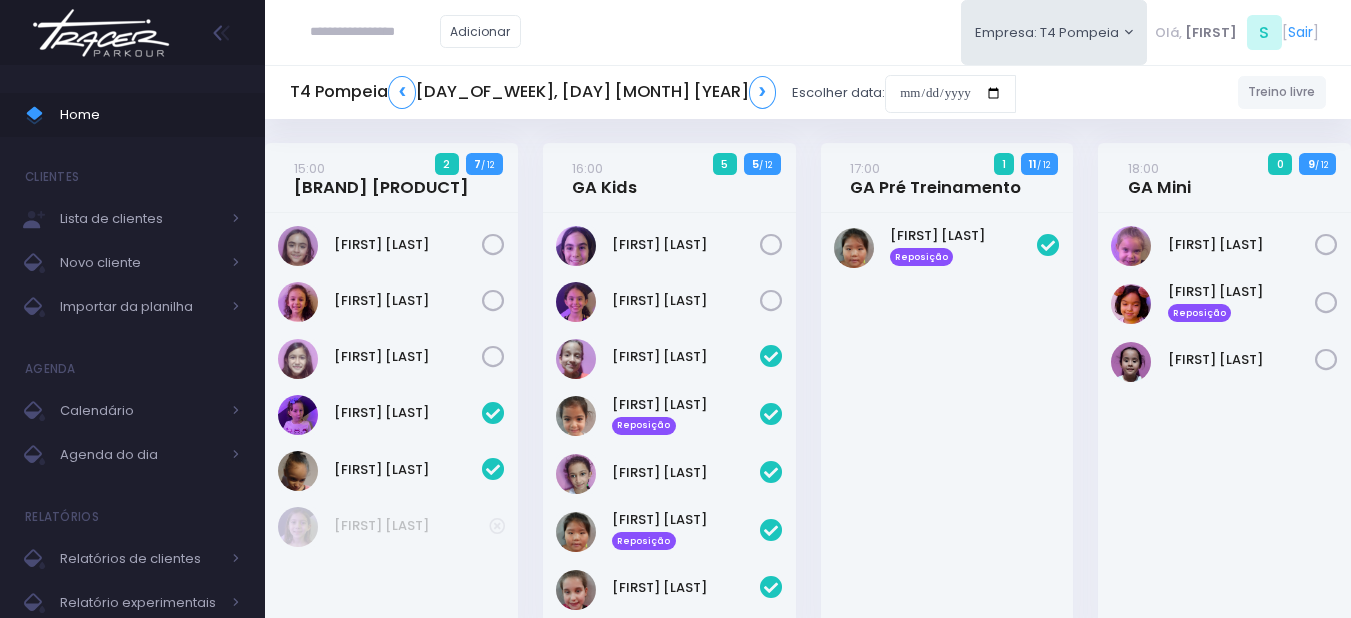 scroll, scrollTop: 0, scrollLeft: 0, axis: both 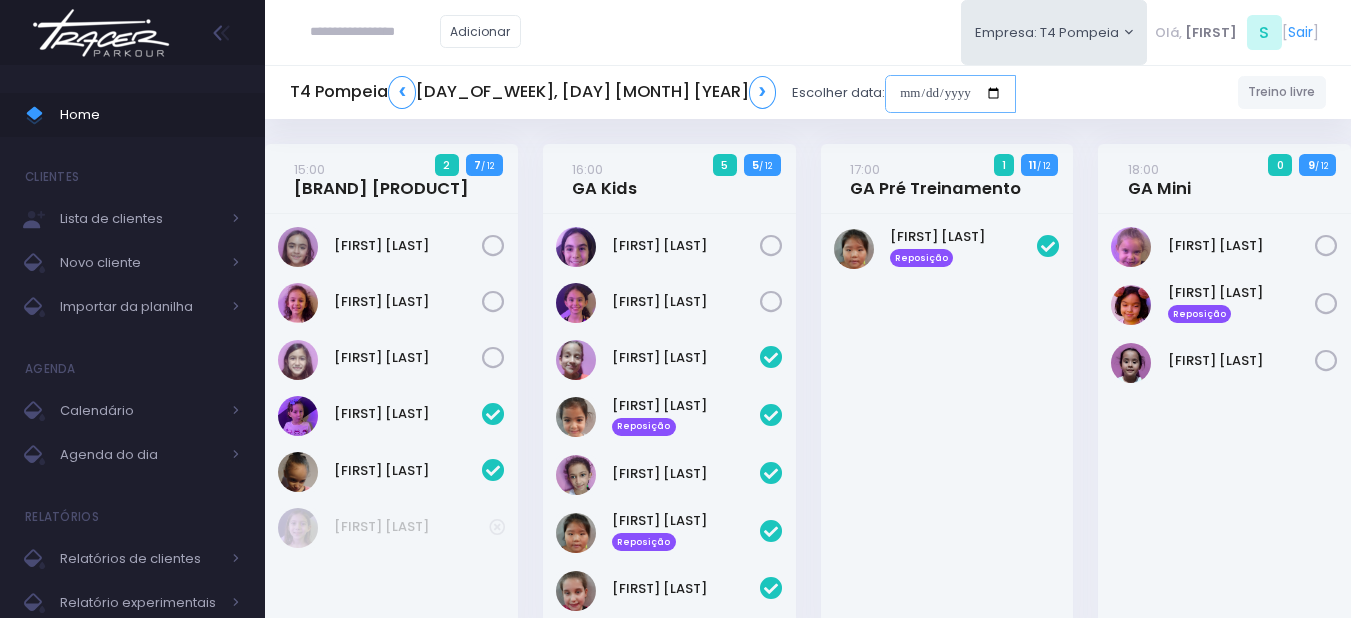 click at bounding box center (950, 94) 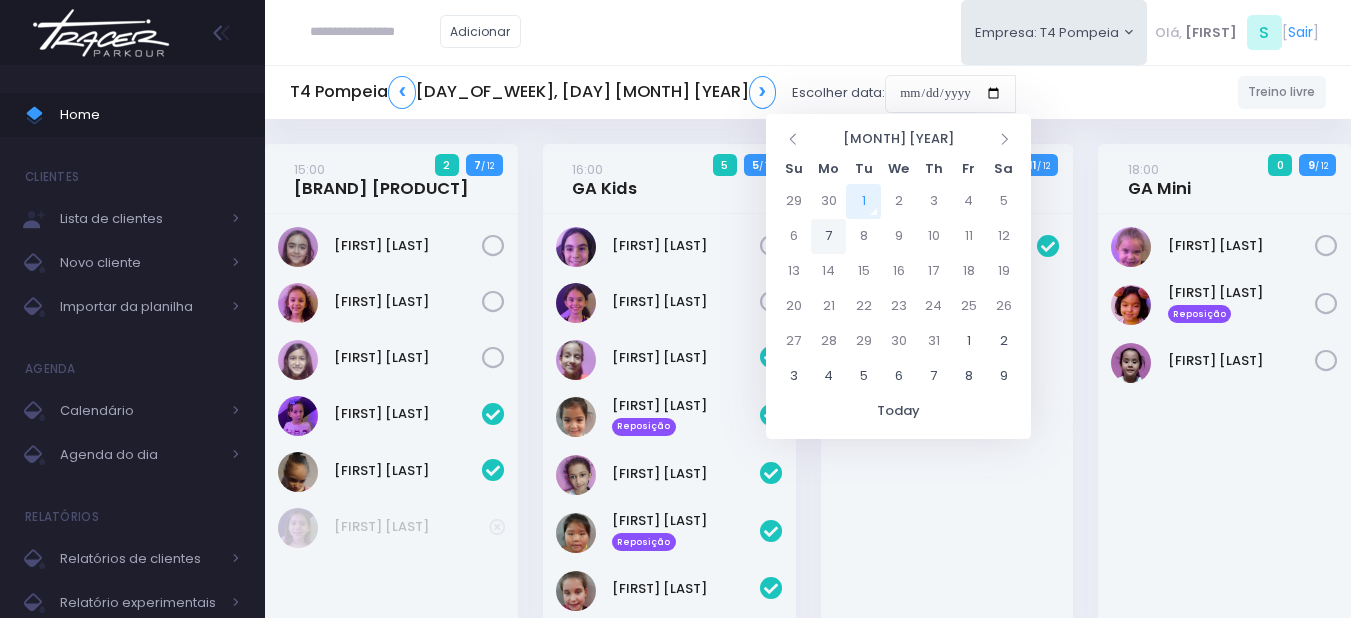 click on "7" at bounding box center (828, 201) 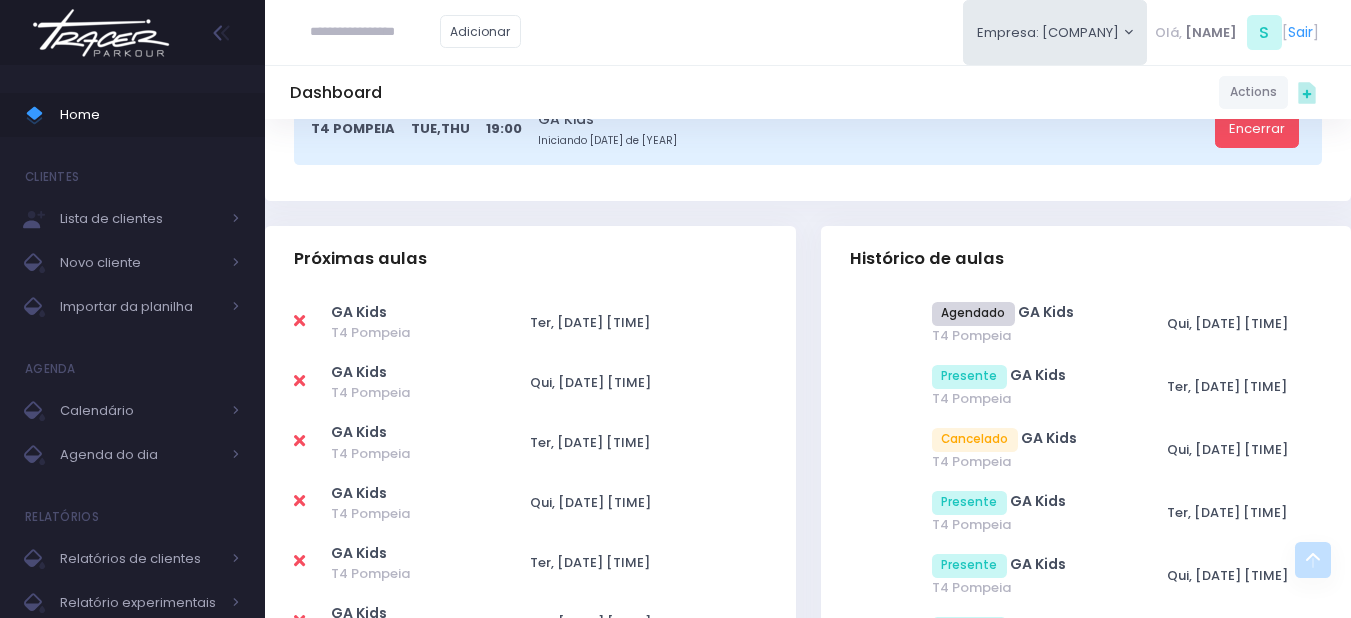 scroll, scrollTop: 500, scrollLeft: 0, axis: vertical 